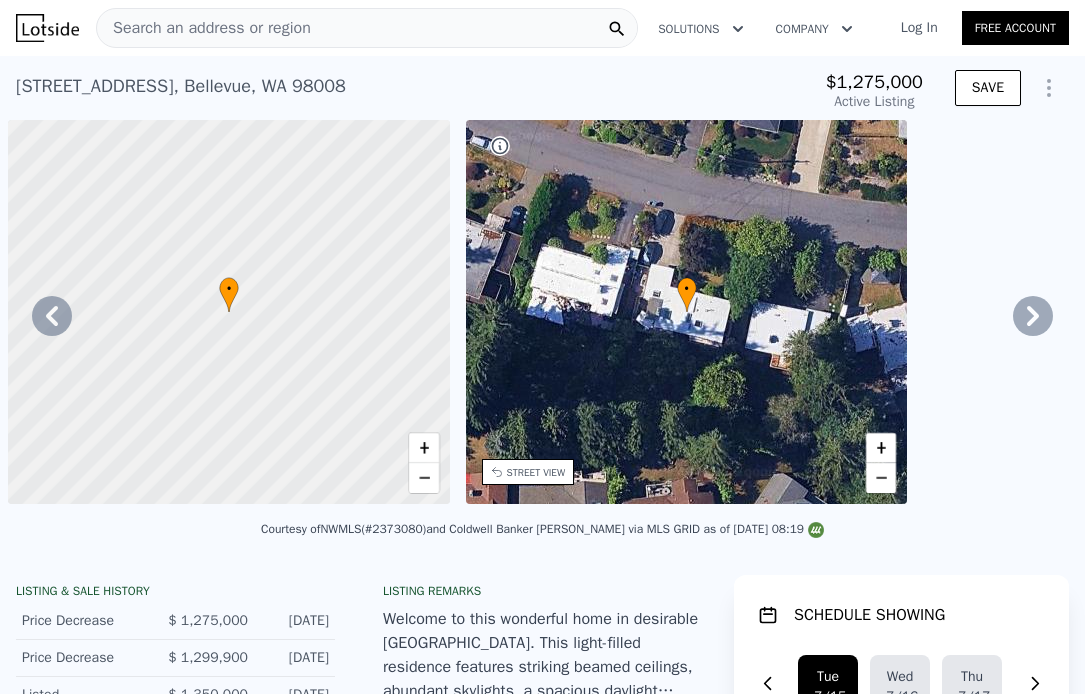 scroll, scrollTop: 0, scrollLeft: 0, axis: both 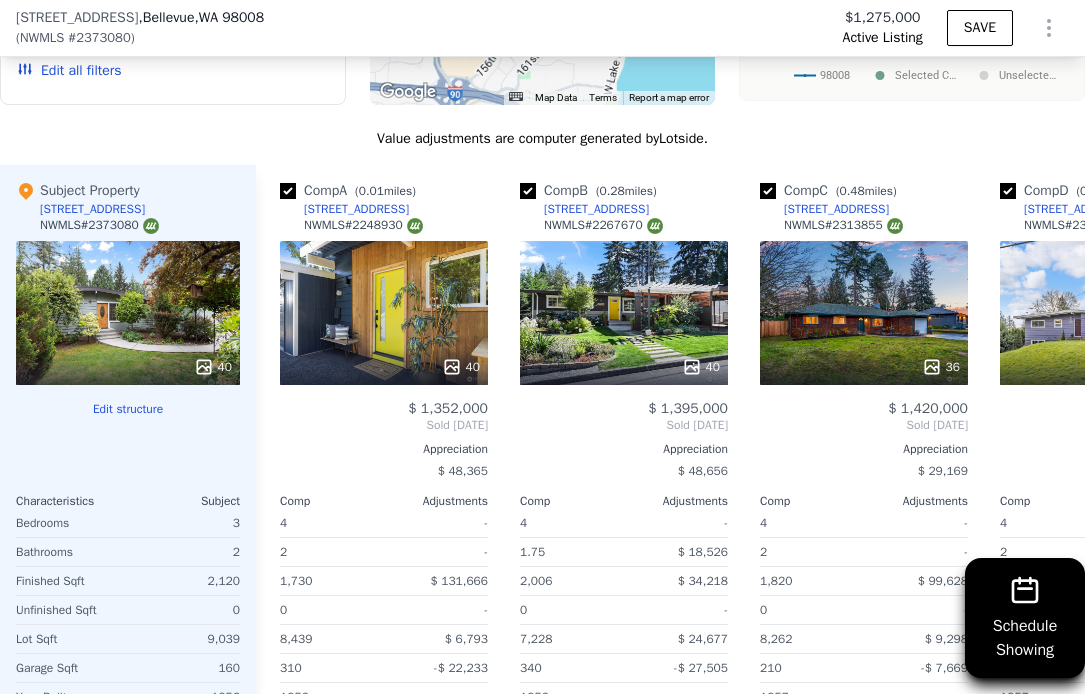 click on "Edit structure" at bounding box center [128, 409] 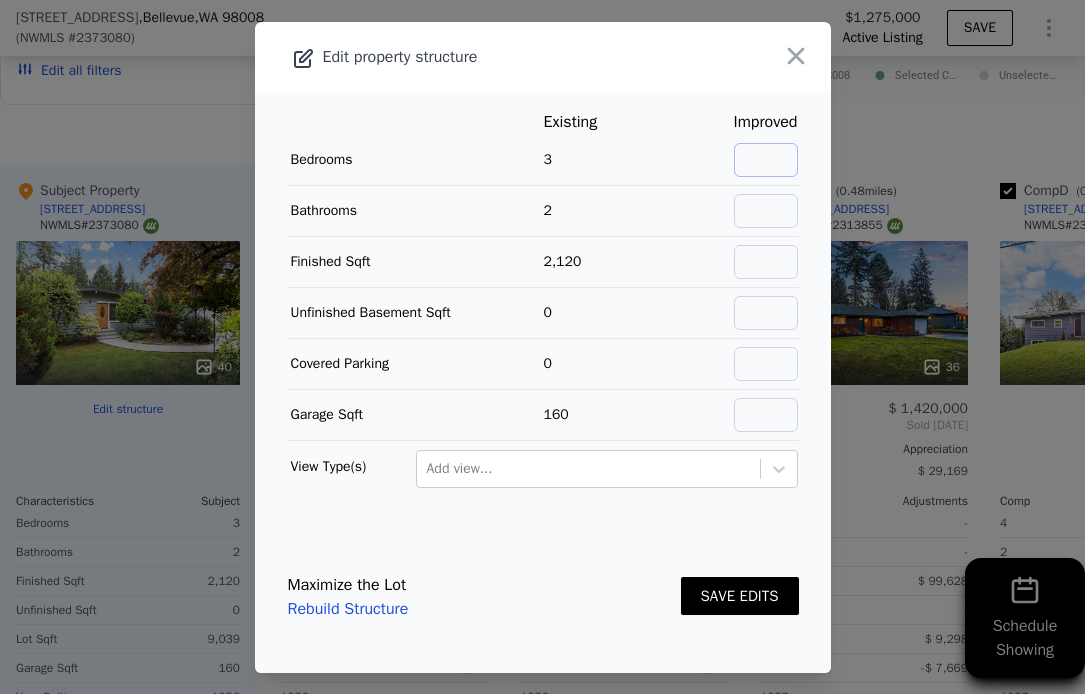 click at bounding box center [766, 160] 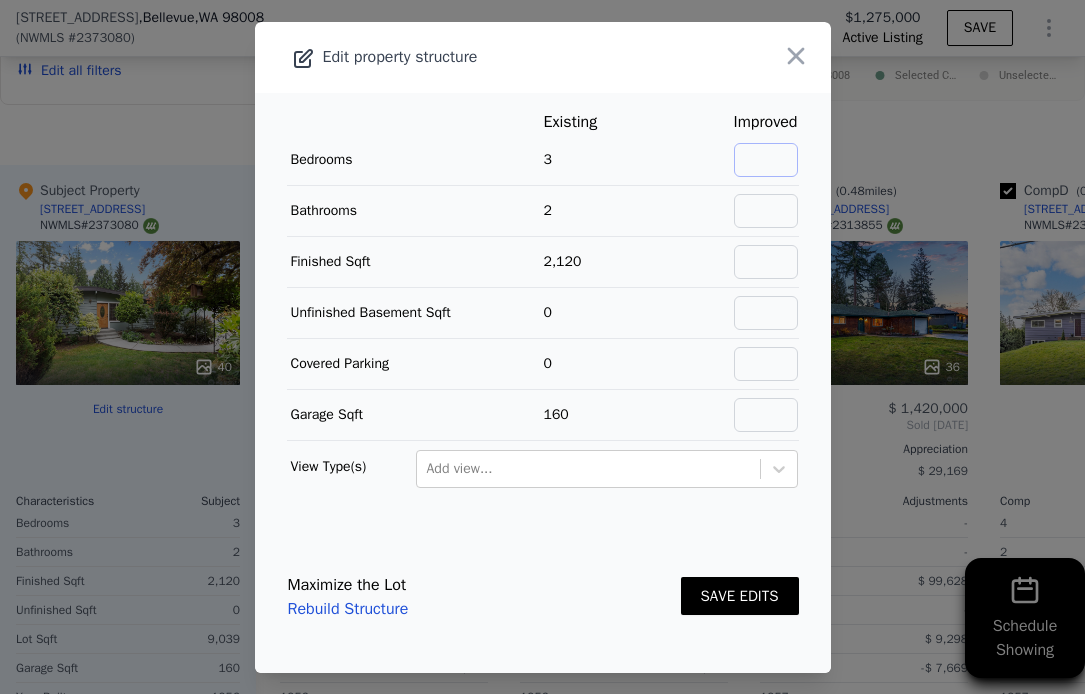 type on "4" 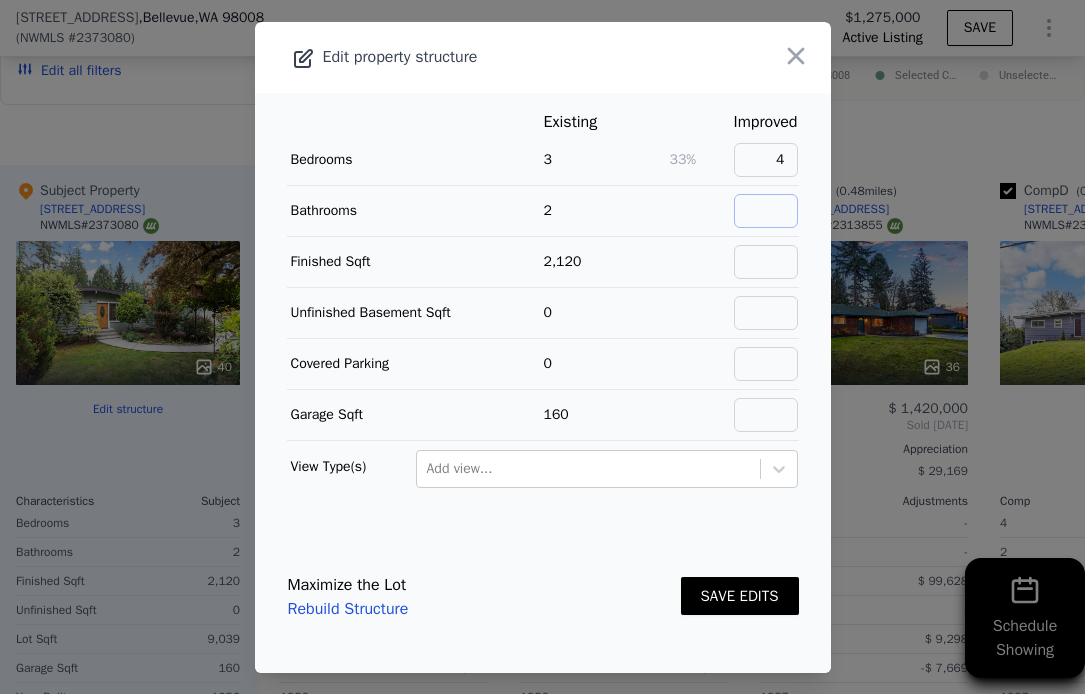 click at bounding box center [766, 211] 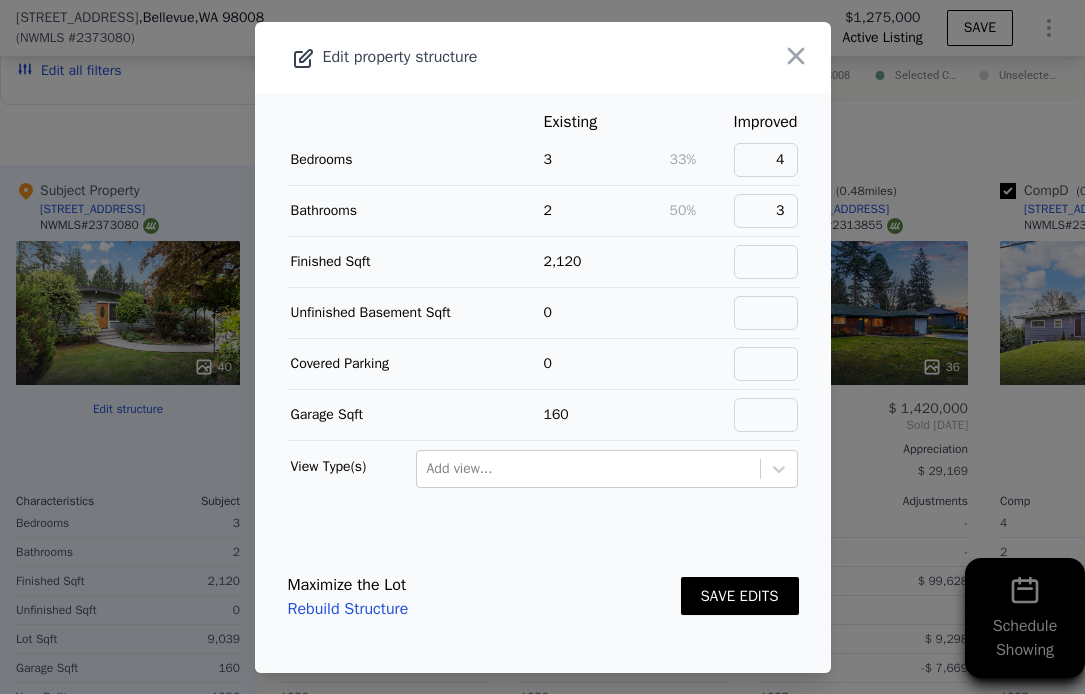 click on "SAVE EDITS" at bounding box center (740, 596) 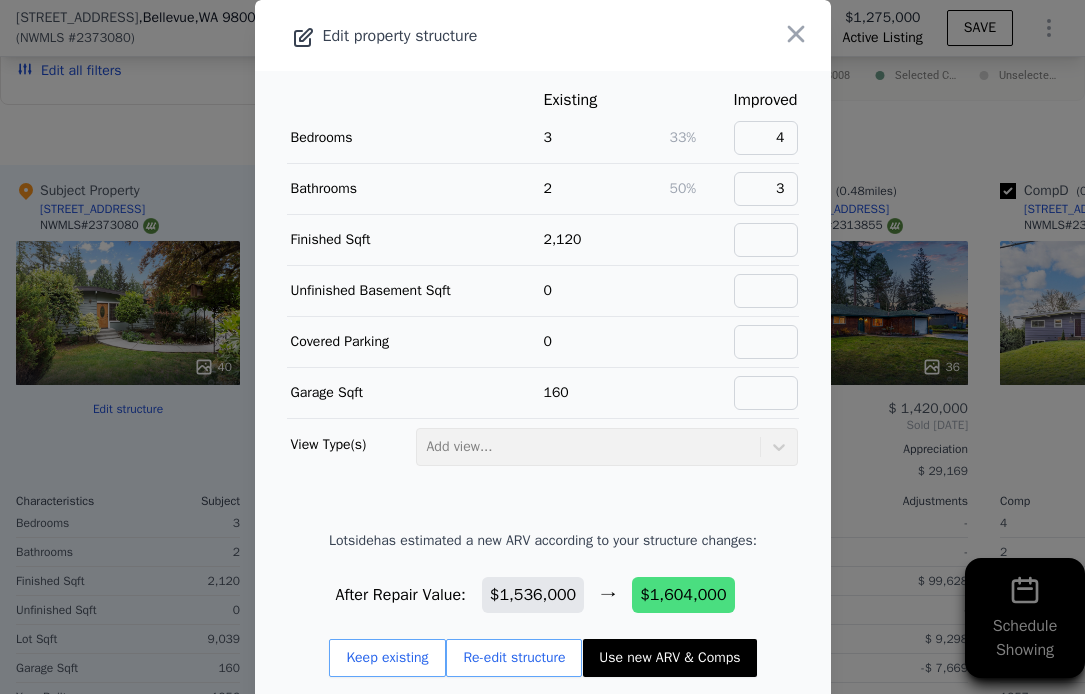 click on "Use new ARV & Comps" at bounding box center [669, 658] 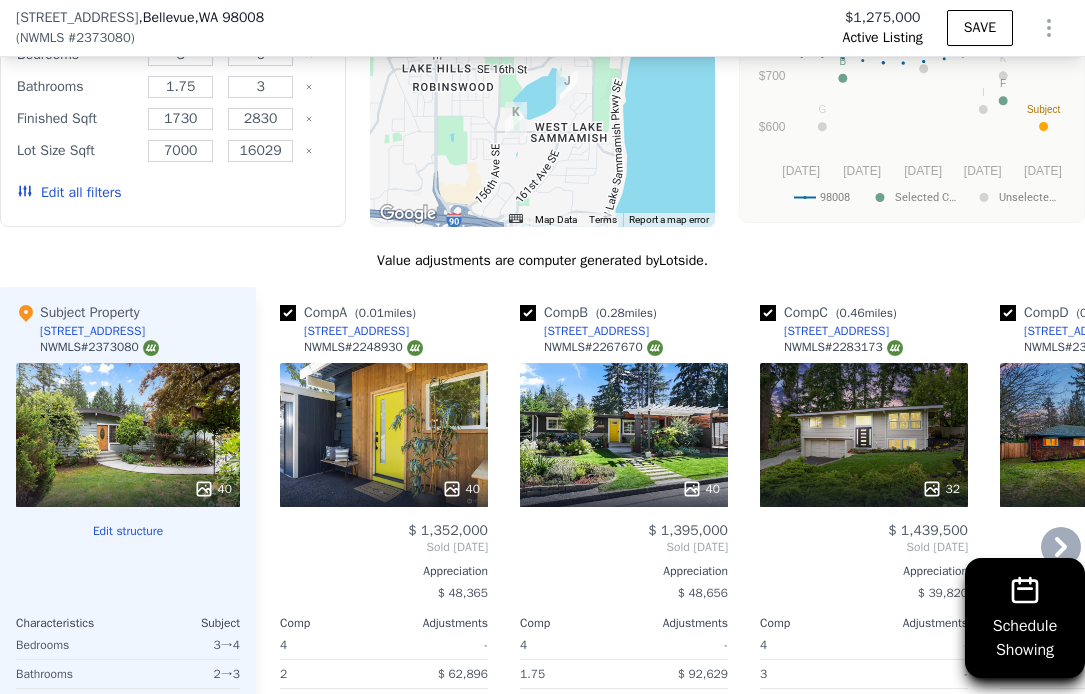 scroll, scrollTop: 1891, scrollLeft: 0, axis: vertical 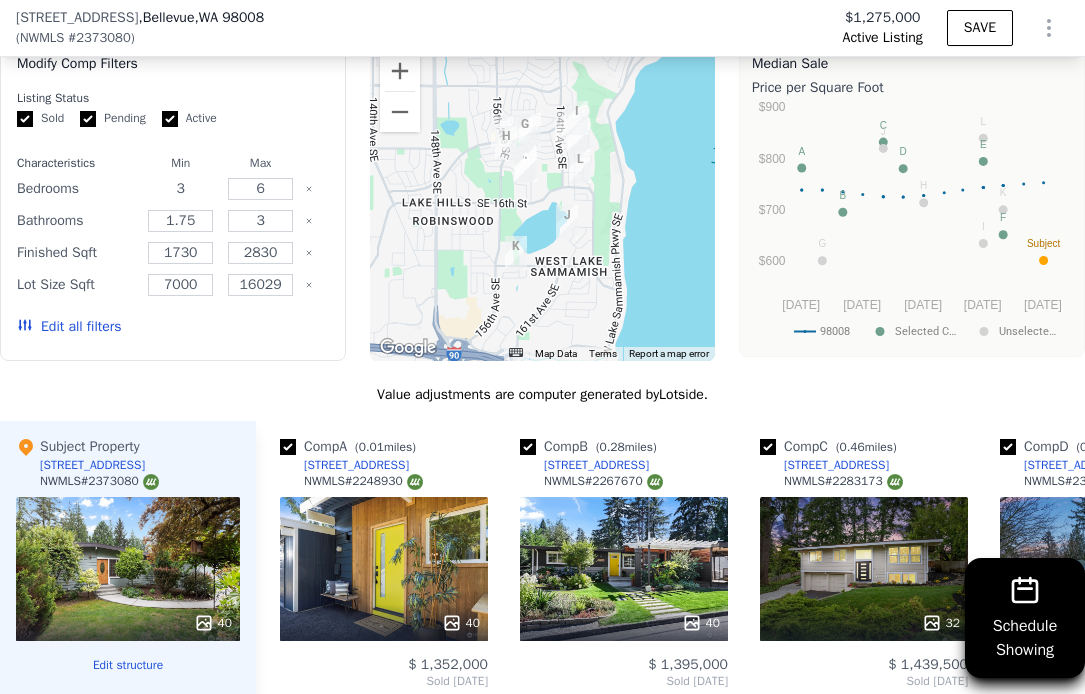 click on "3" at bounding box center [180, 189] 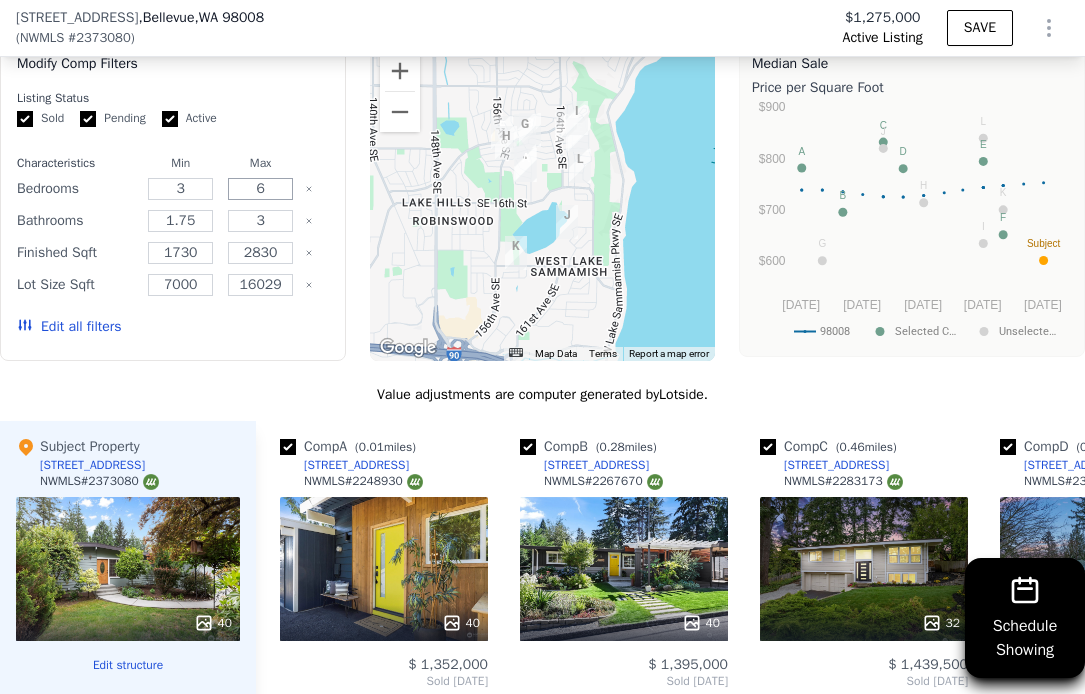click on "6" at bounding box center (260, 189) 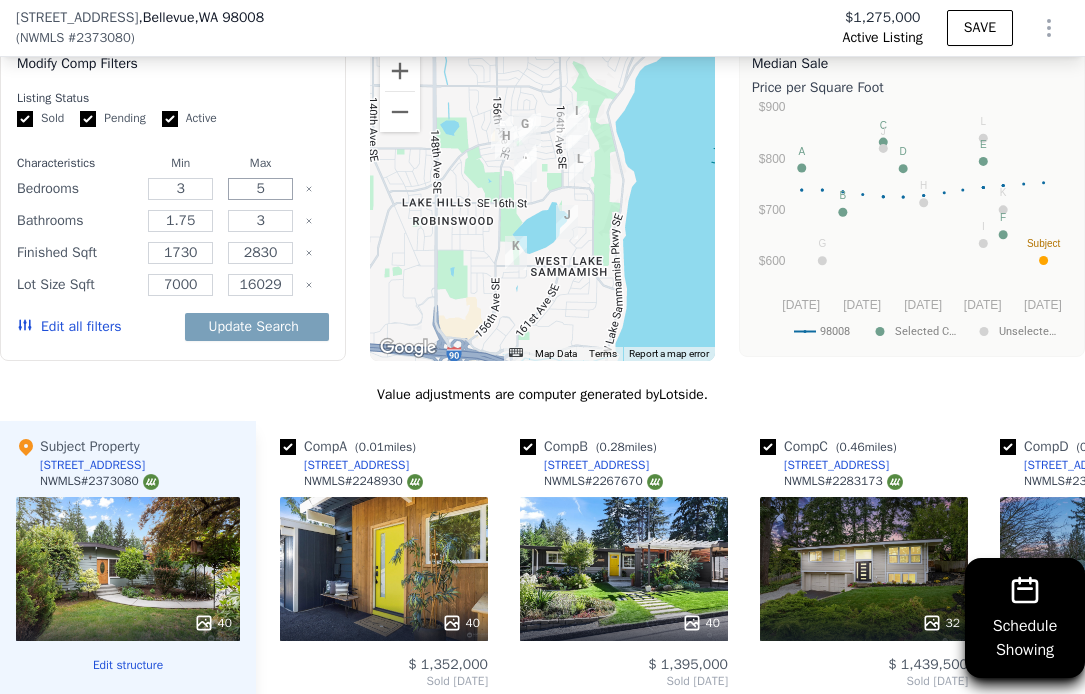 type on "5" 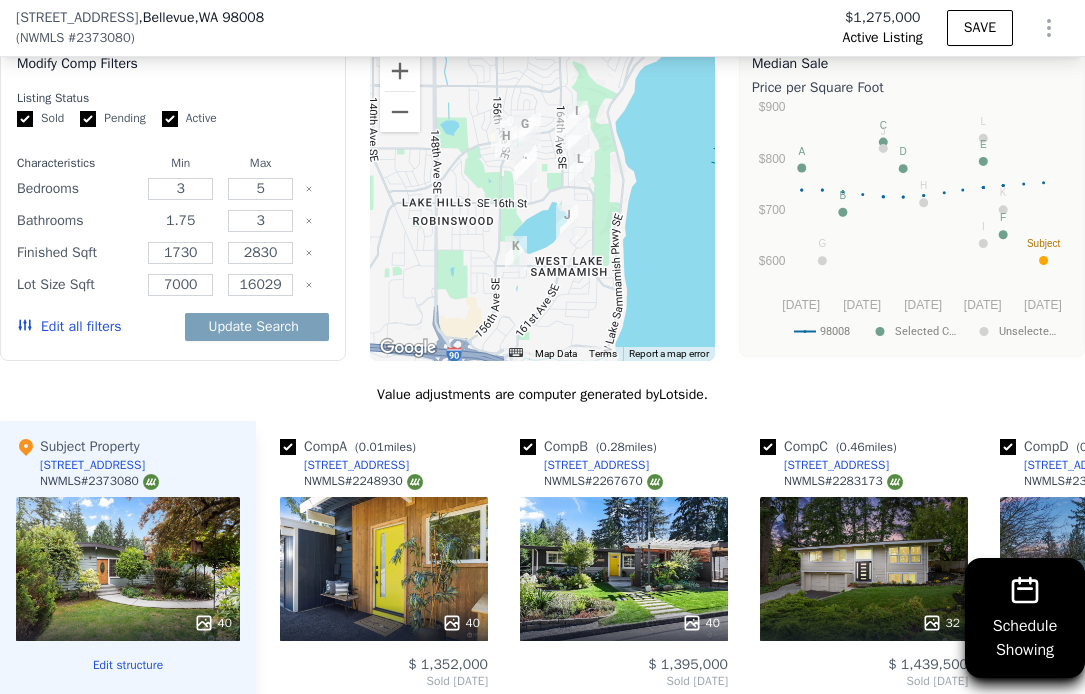 click on "1.75" at bounding box center (180, 221) 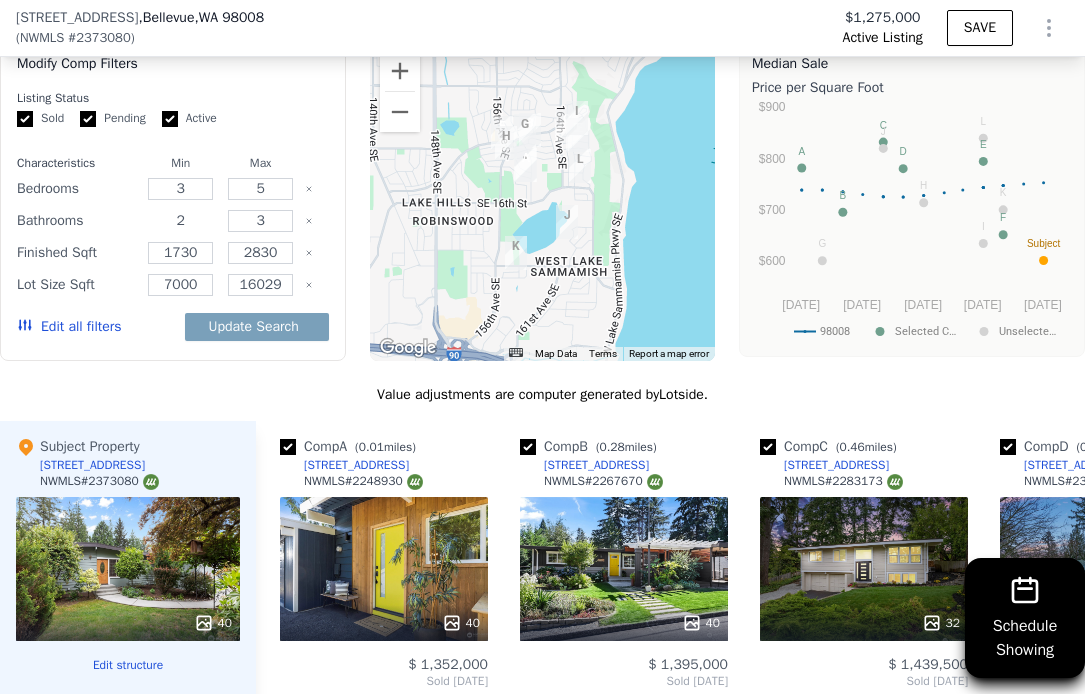 type on "2" 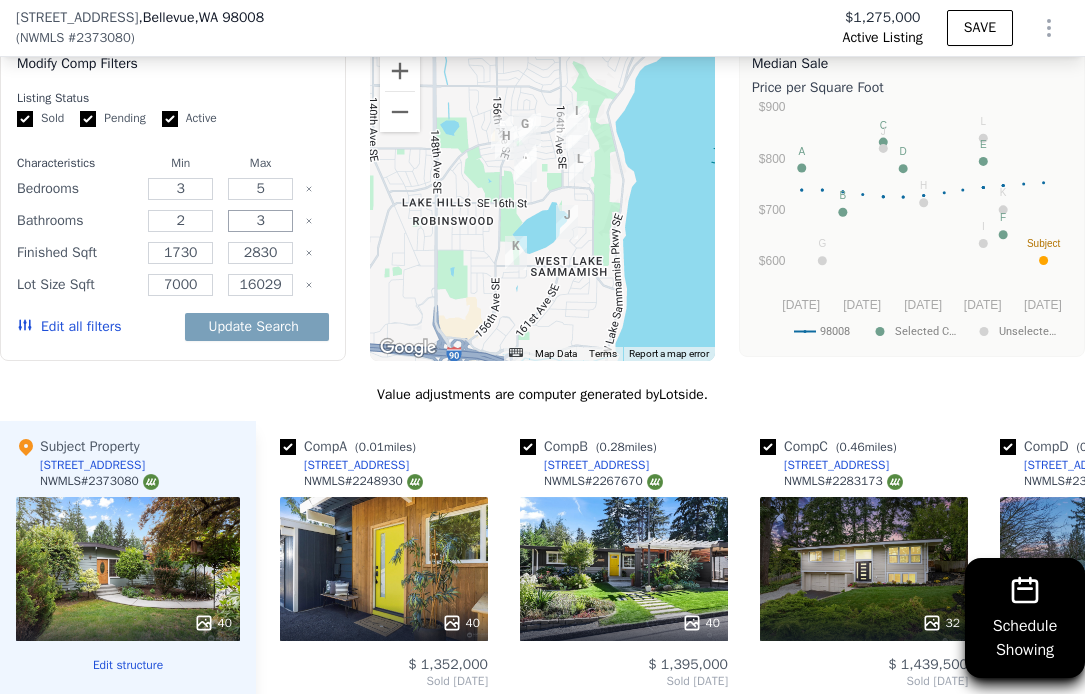 click on "3" at bounding box center [260, 221] 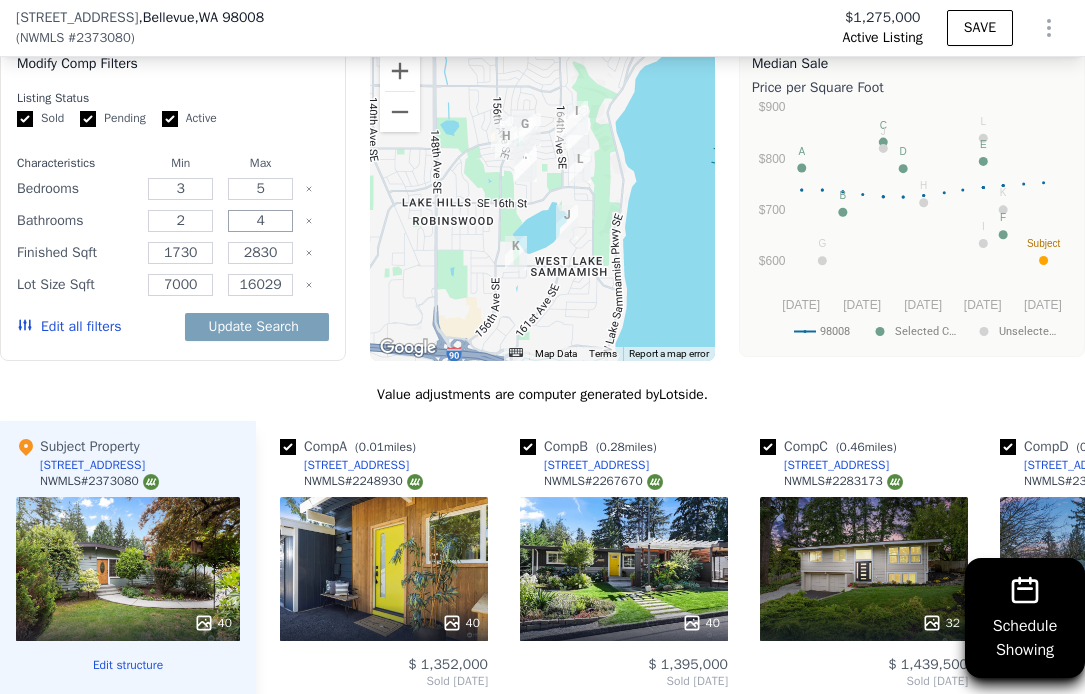 type on "4" 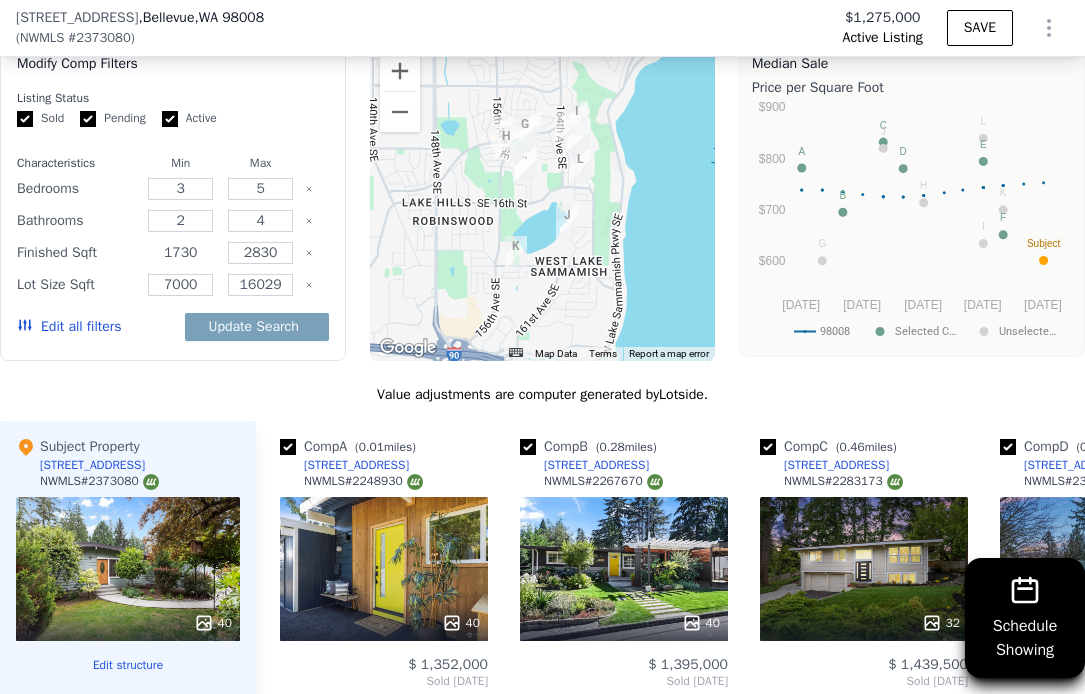 click on "1730" at bounding box center [180, 253] 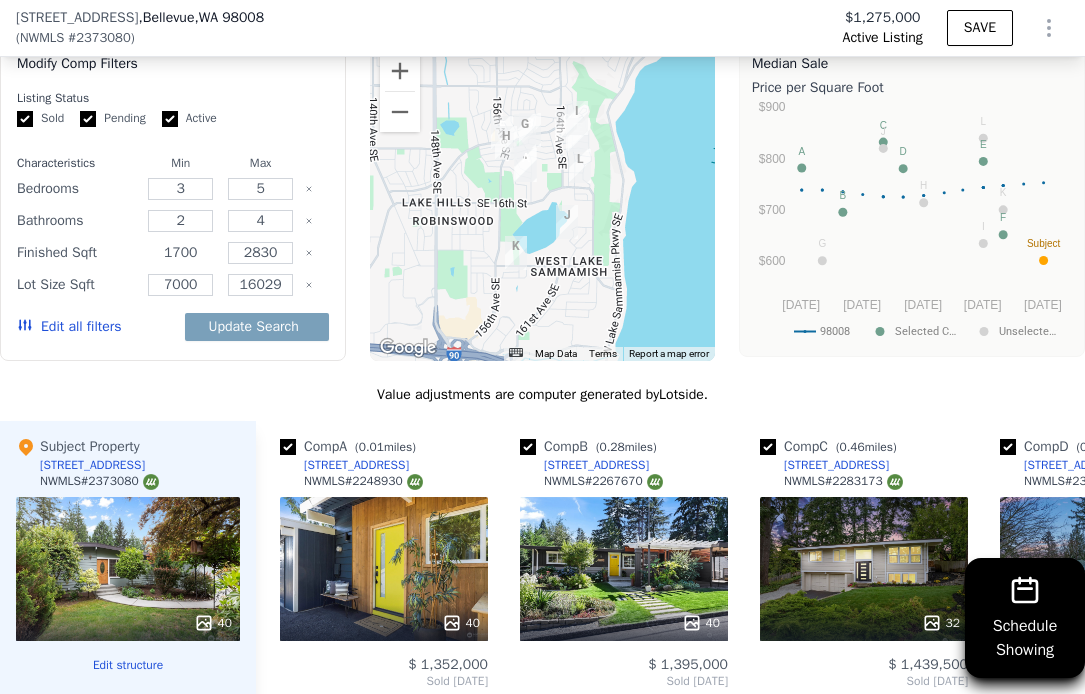 type on "1700" 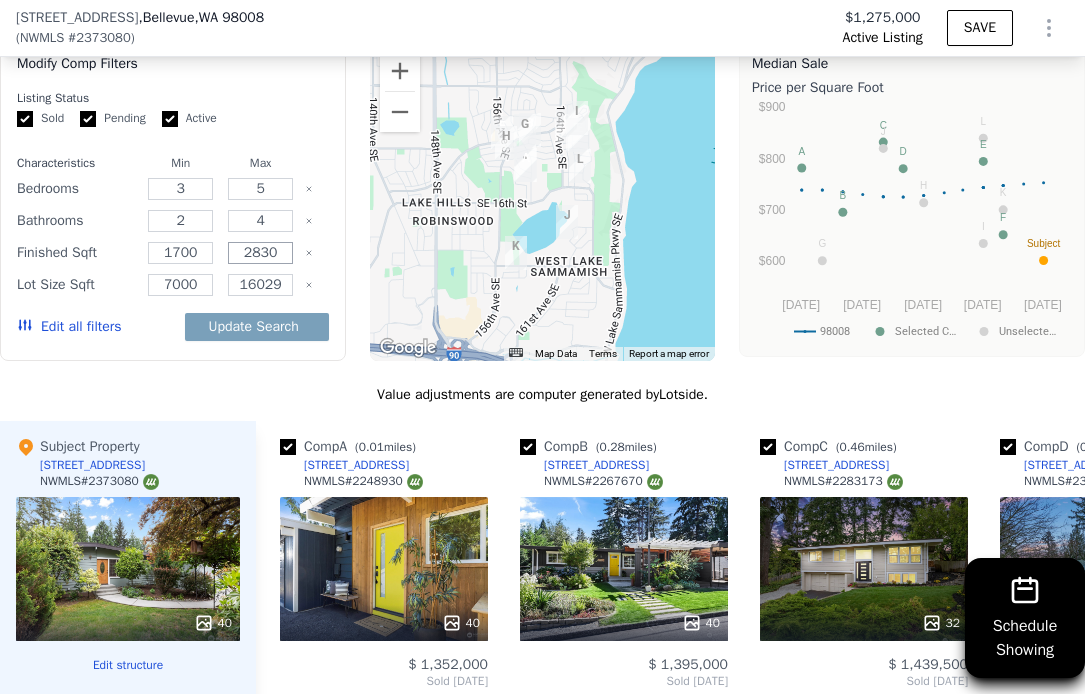 click on "2830" at bounding box center (260, 253) 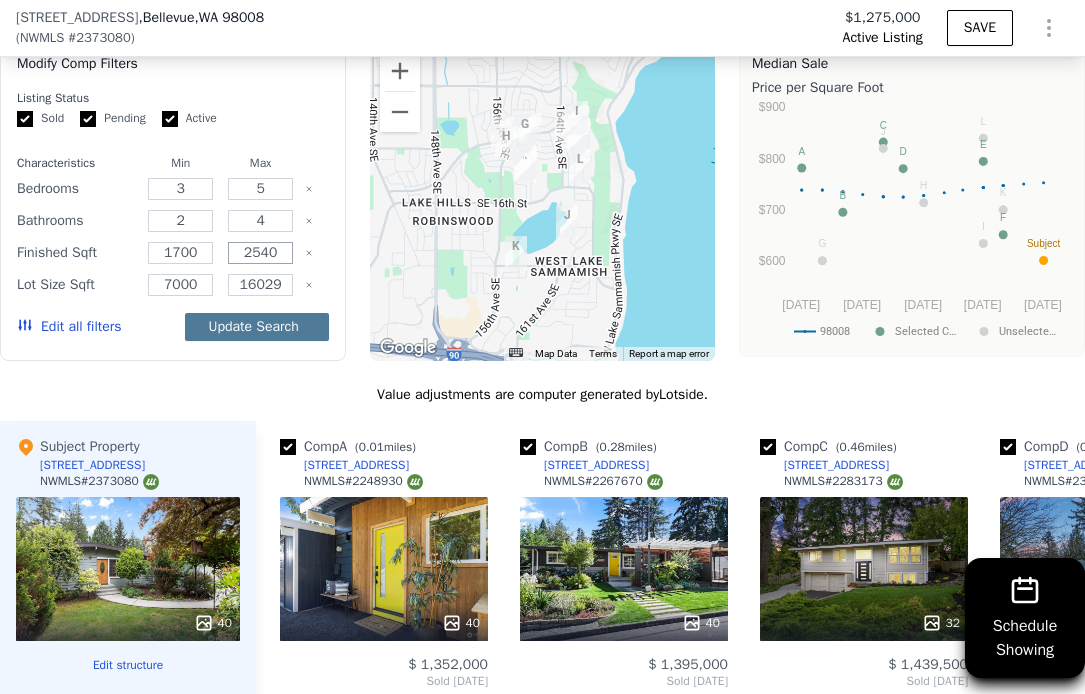 type on "2540" 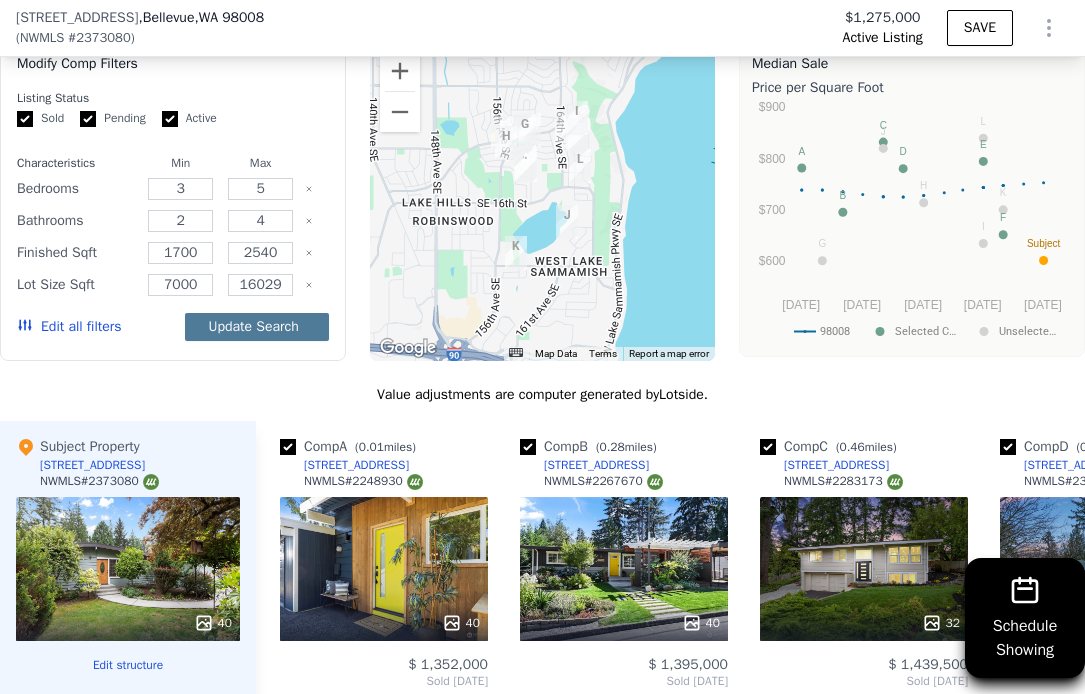 click on "Update Search" at bounding box center (257, 327) 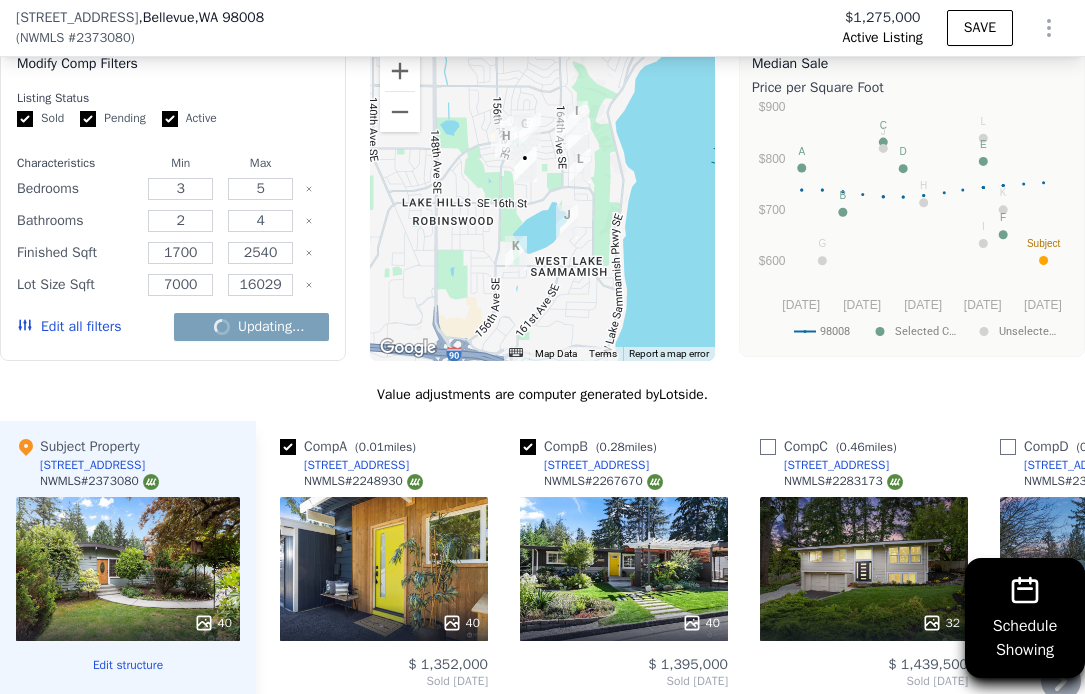 checkbox on "false" 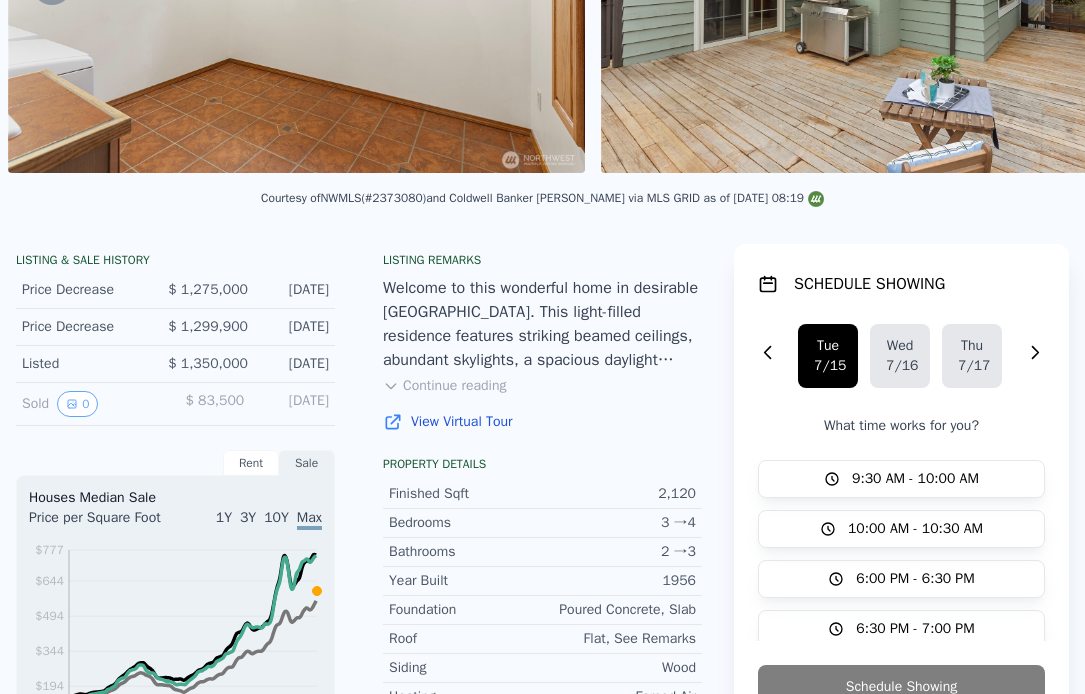scroll, scrollTop: 7, scrollLeft: 0, axis: vertical 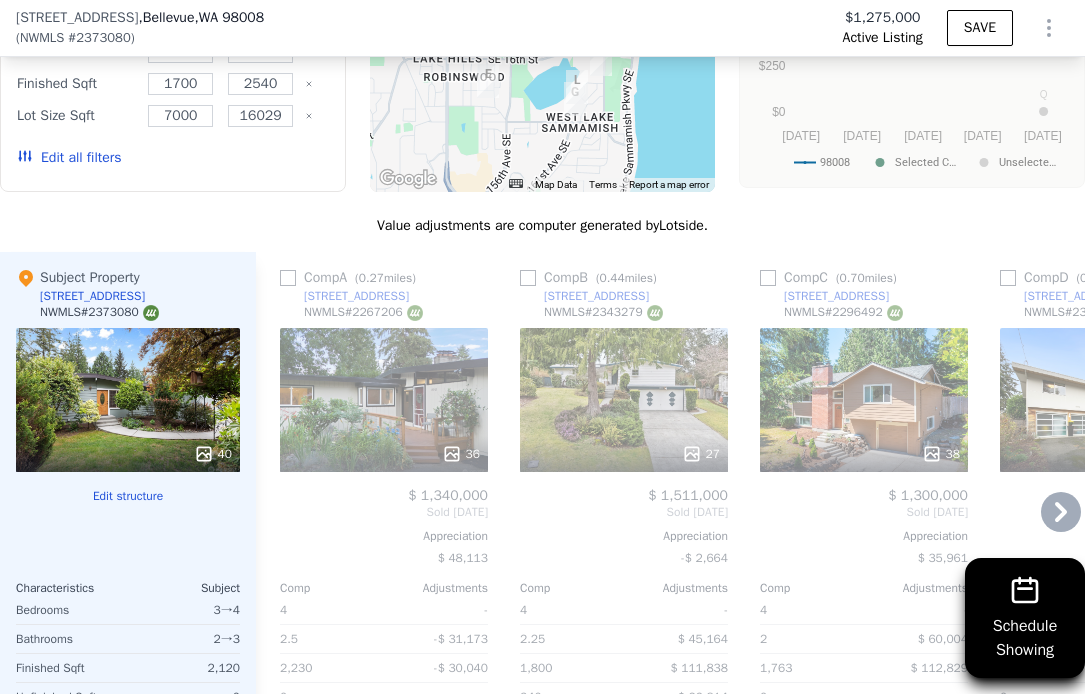 click at bounding box center (384, 454) 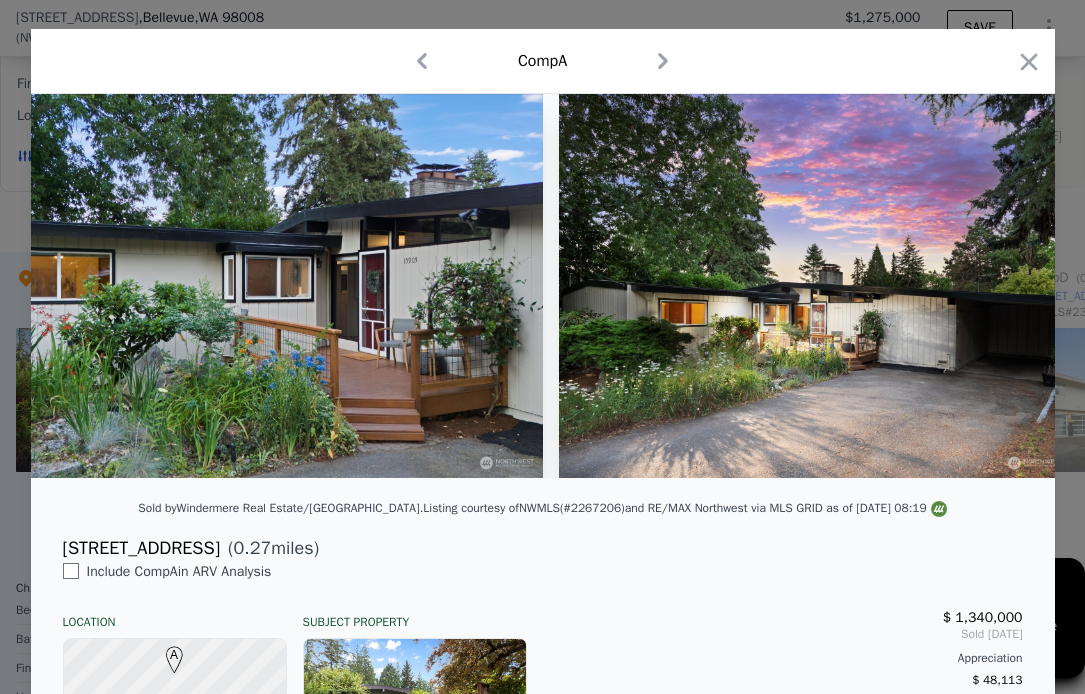 scroll, scrollTop: 0, scrollLeft: 0, axis: both 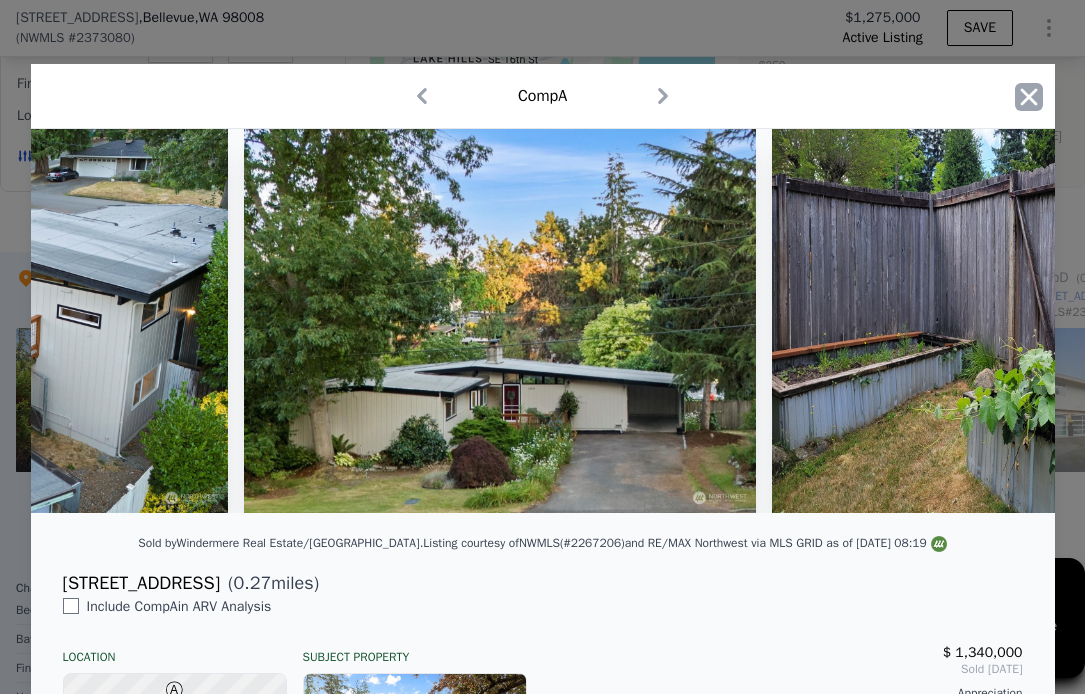click 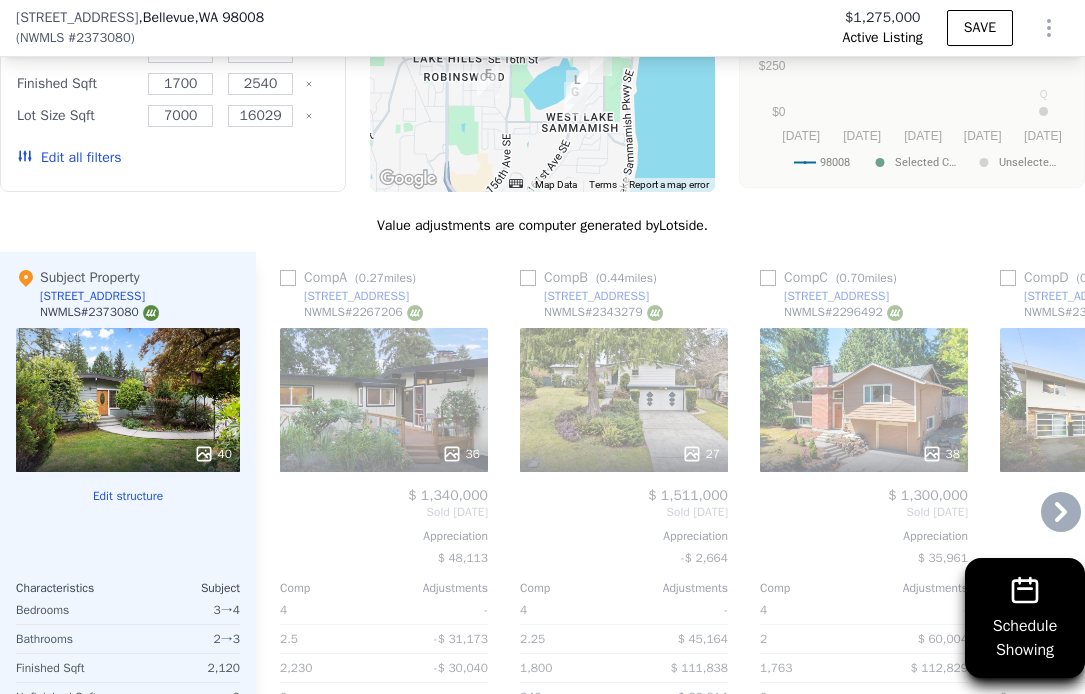 click on "36" at bounding box center (384, 400) 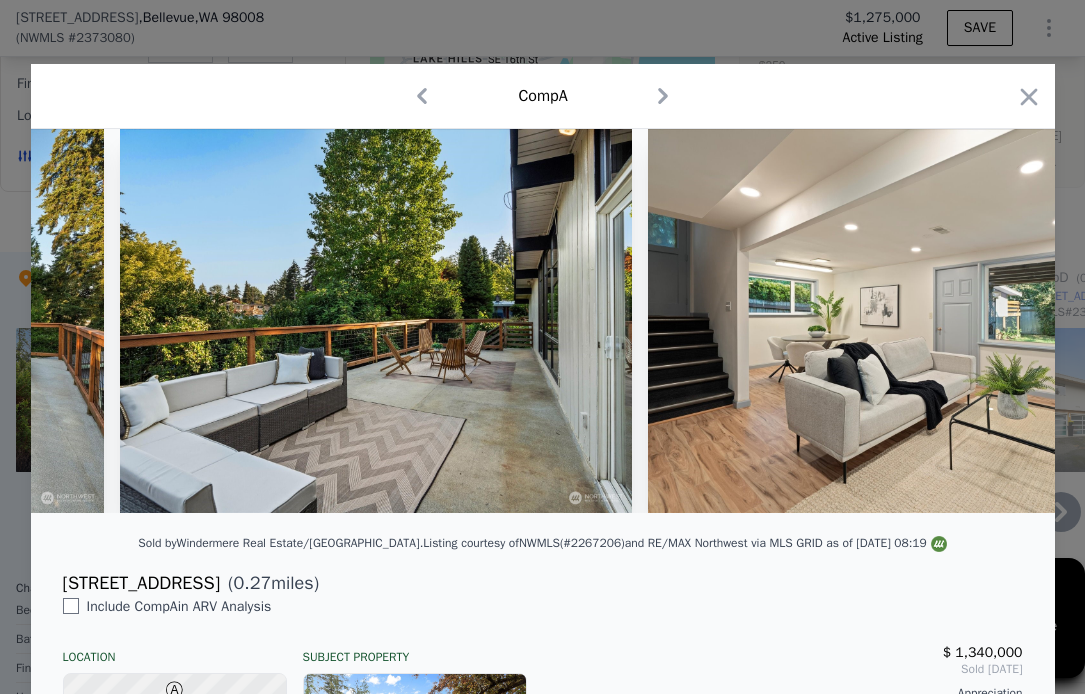 scroll, scrollTop: 0, scrollLeft: 10220, axis: horizontal 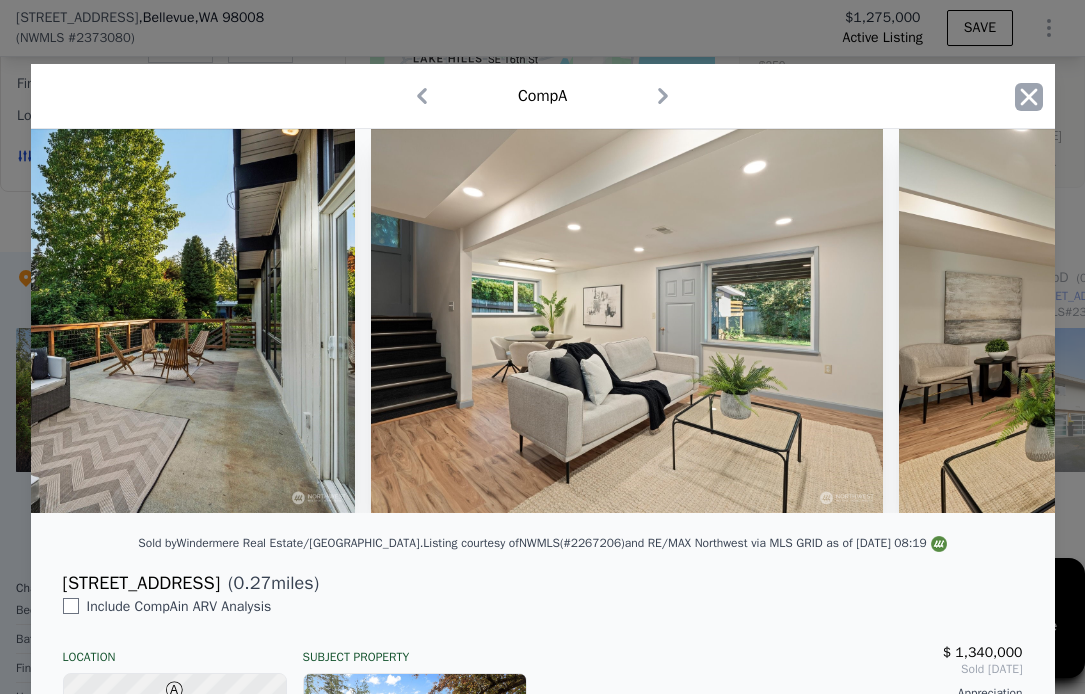 click 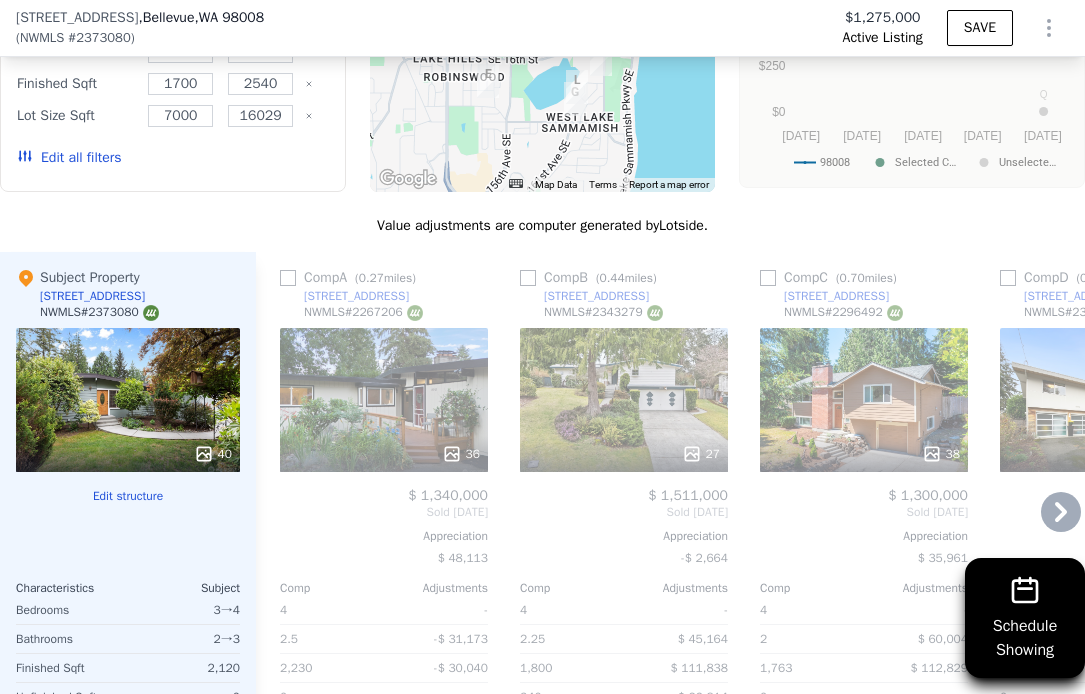 click at bounding box center [288, 278] 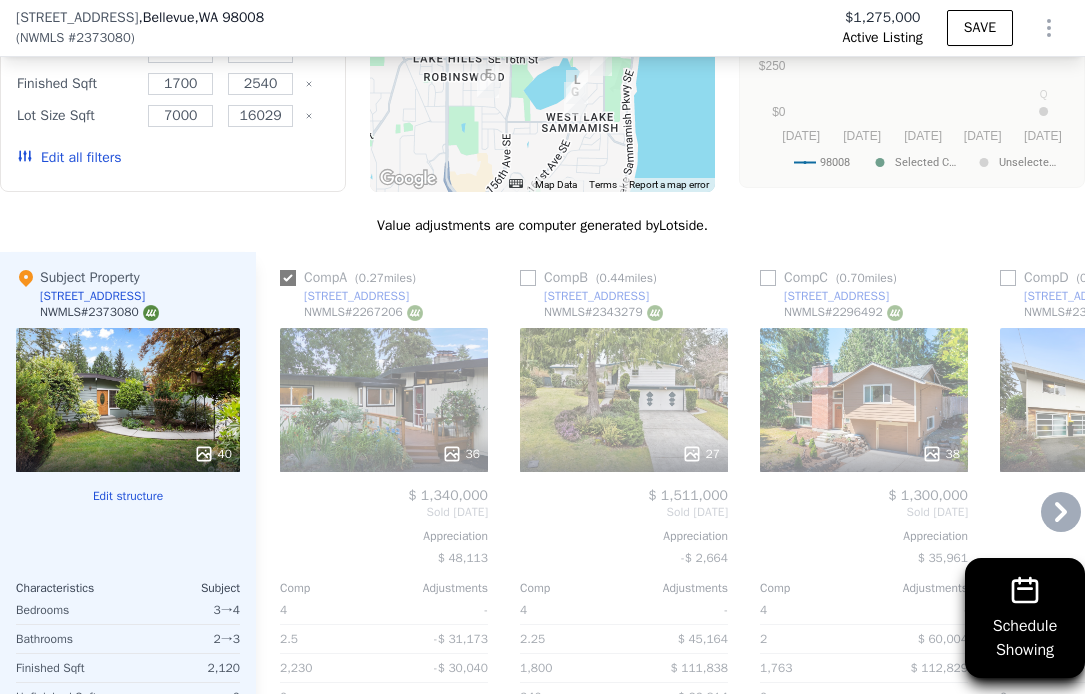 checkbox on "true" 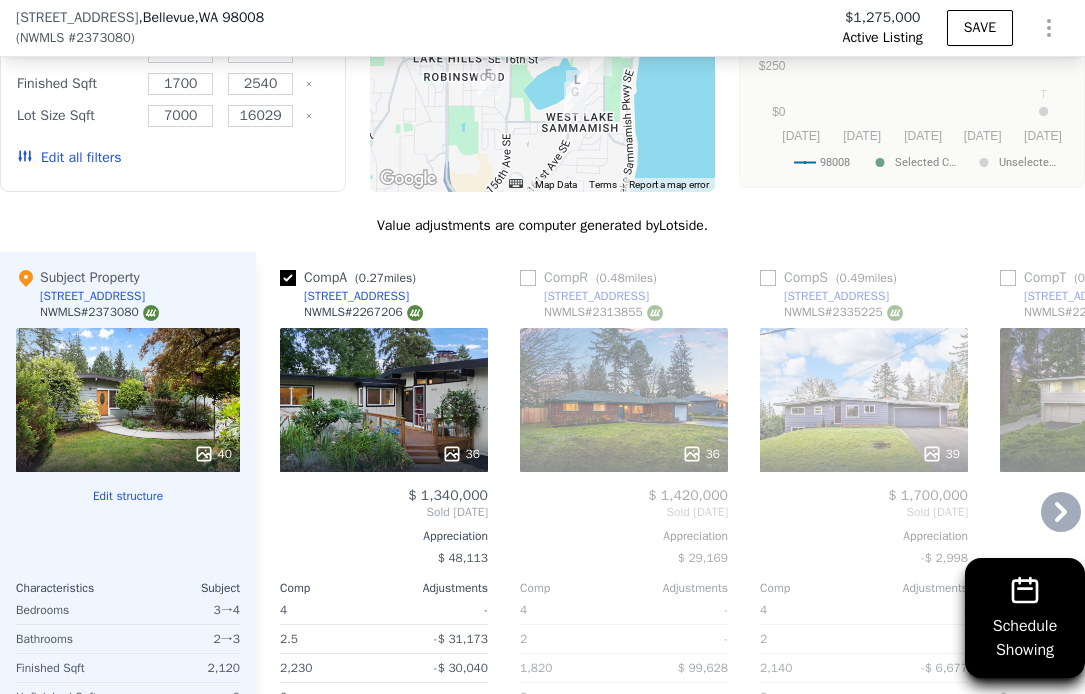 click on "36" at bounding box center [624, 400] 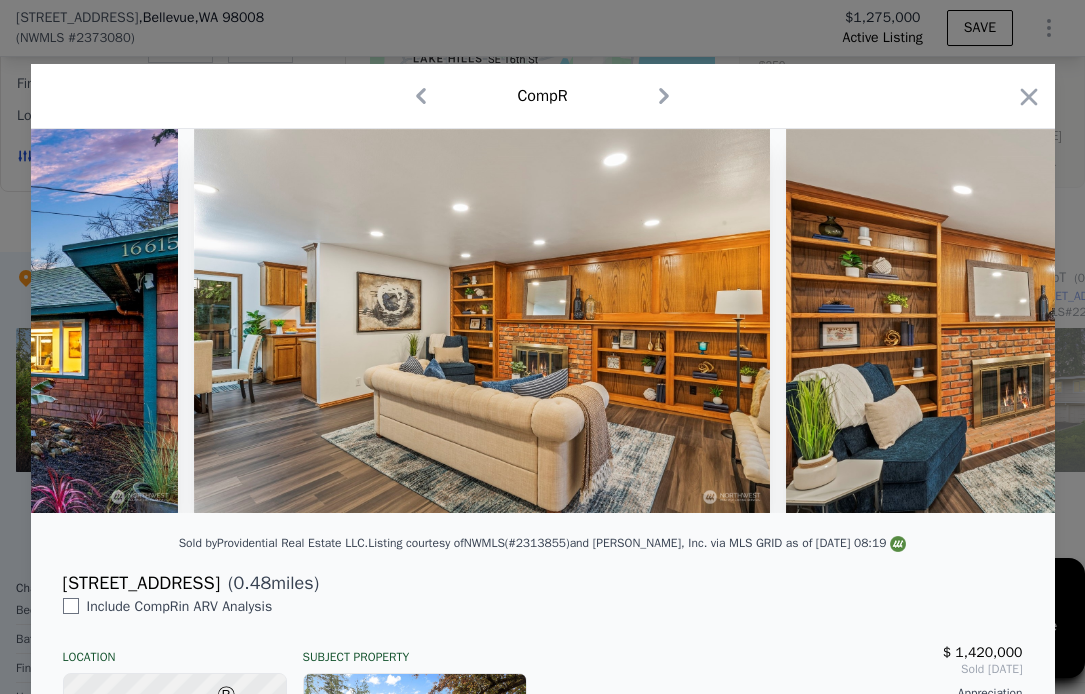 scroll, scrollTop: 0, scrollLeft: 1106, axis: horizontal 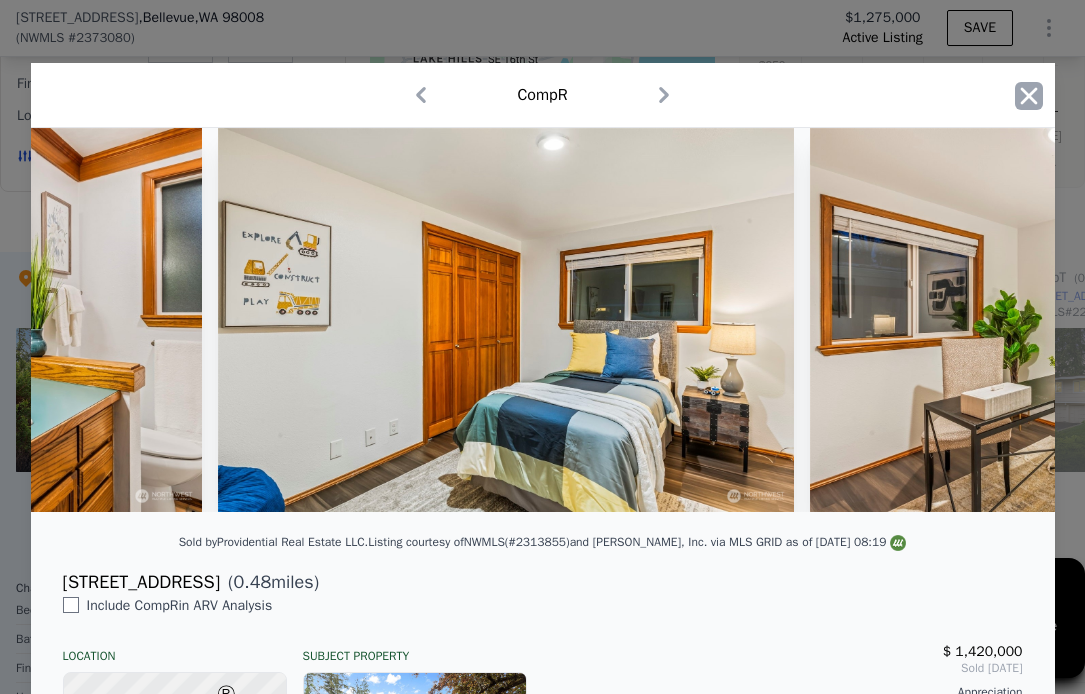 click 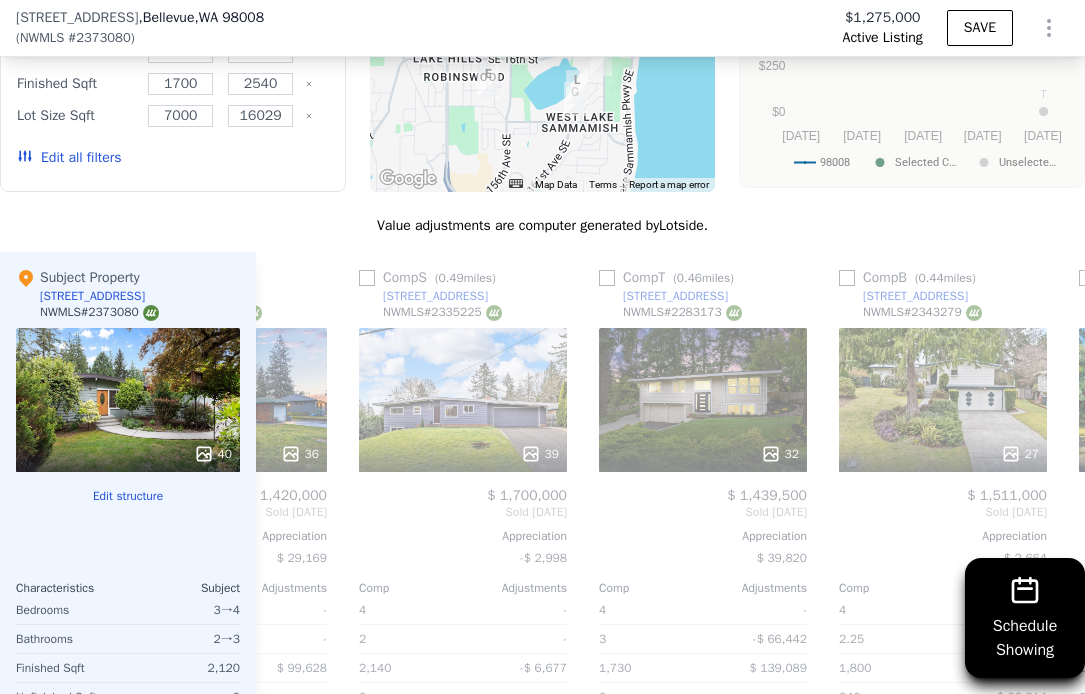 scroll, scrollTop: 0, scrollLeft: 403, axis: horizontal 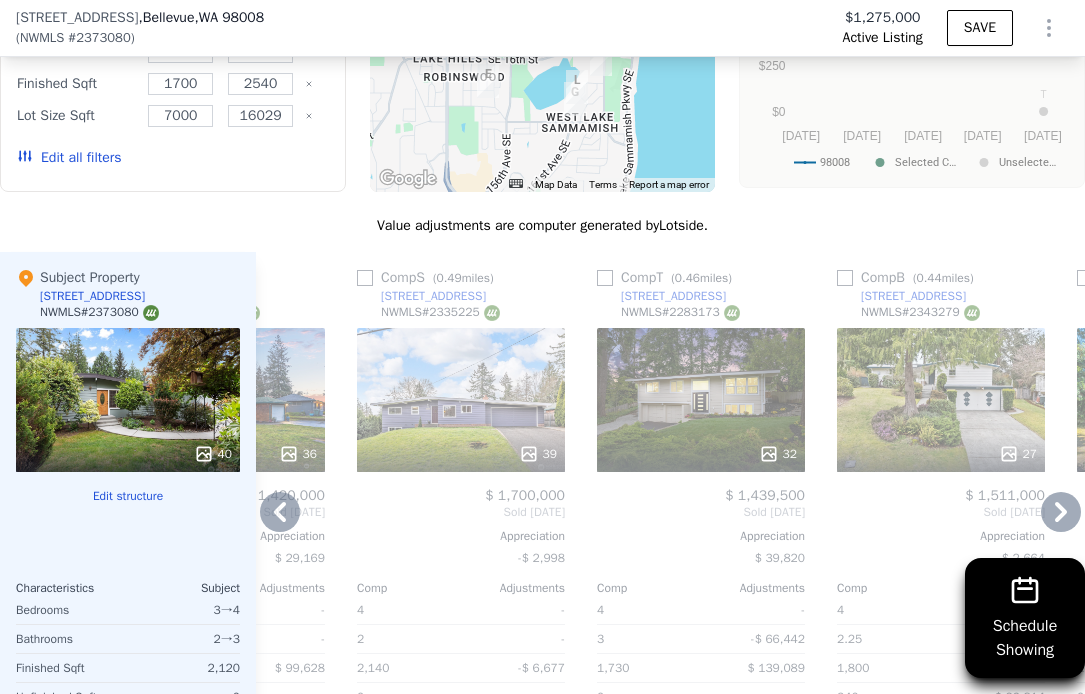click at bounding box center (461, 454) 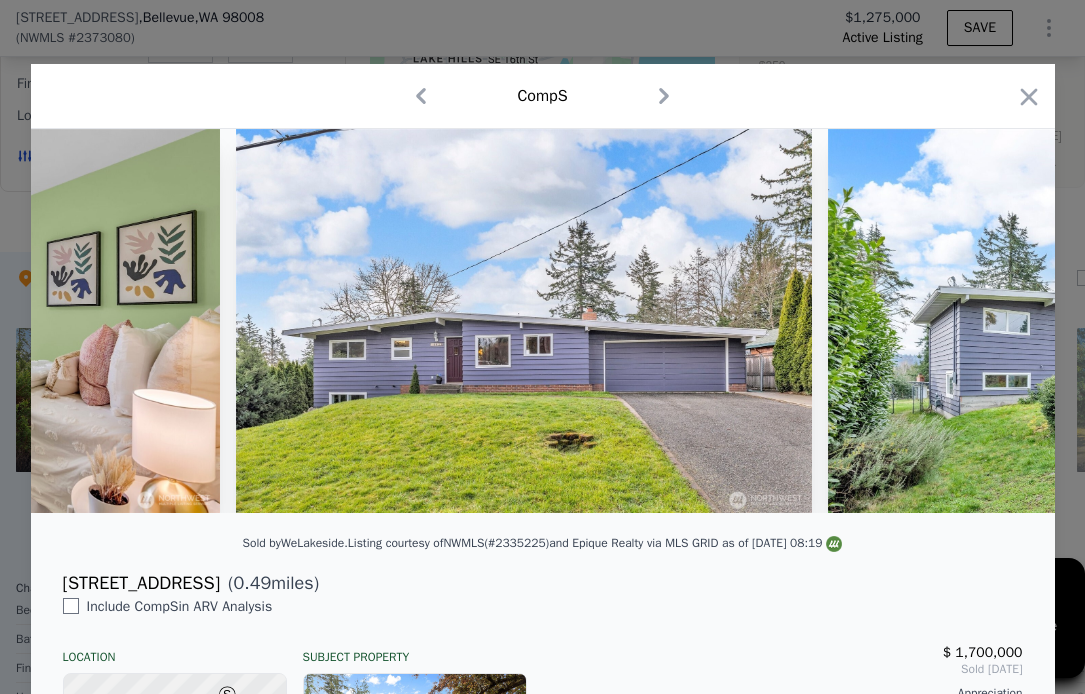 scroll, scrollTop: 0, scrollLeft: 1044, axis: horizontal 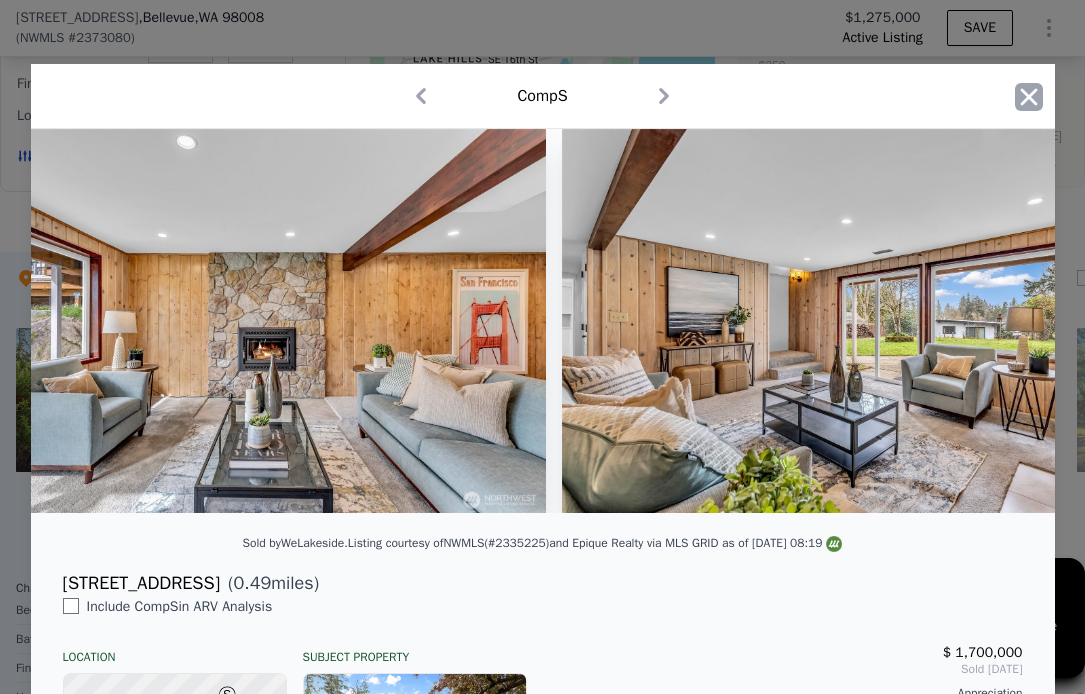 click 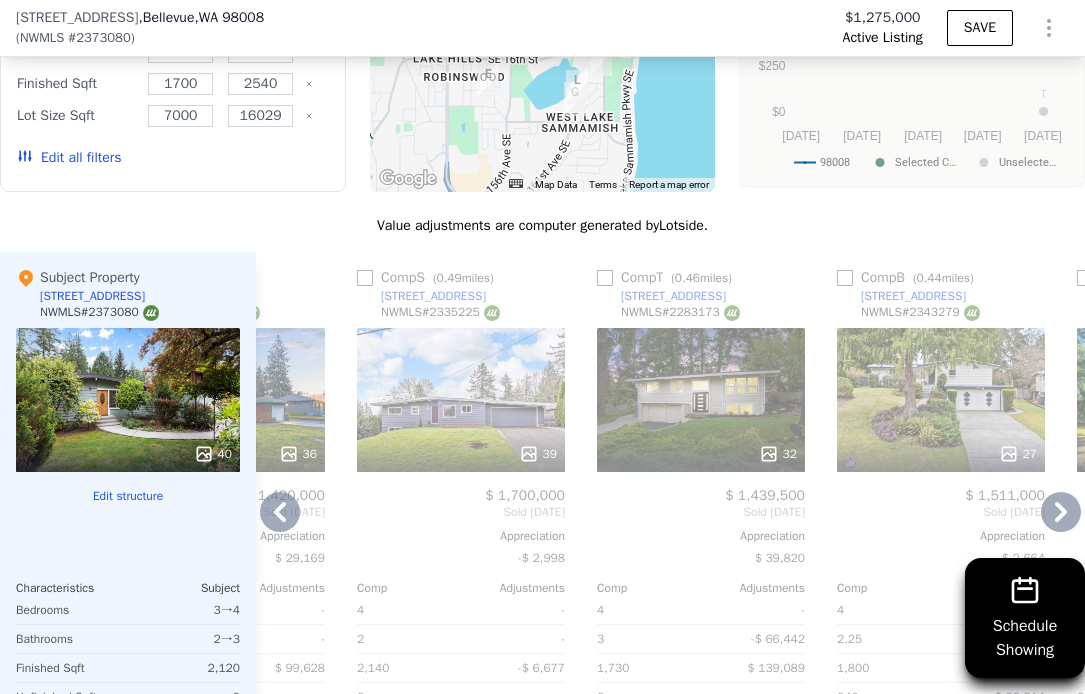 click on "Comp  S ( 0.49  miles)" at bounding box center (429, 278) 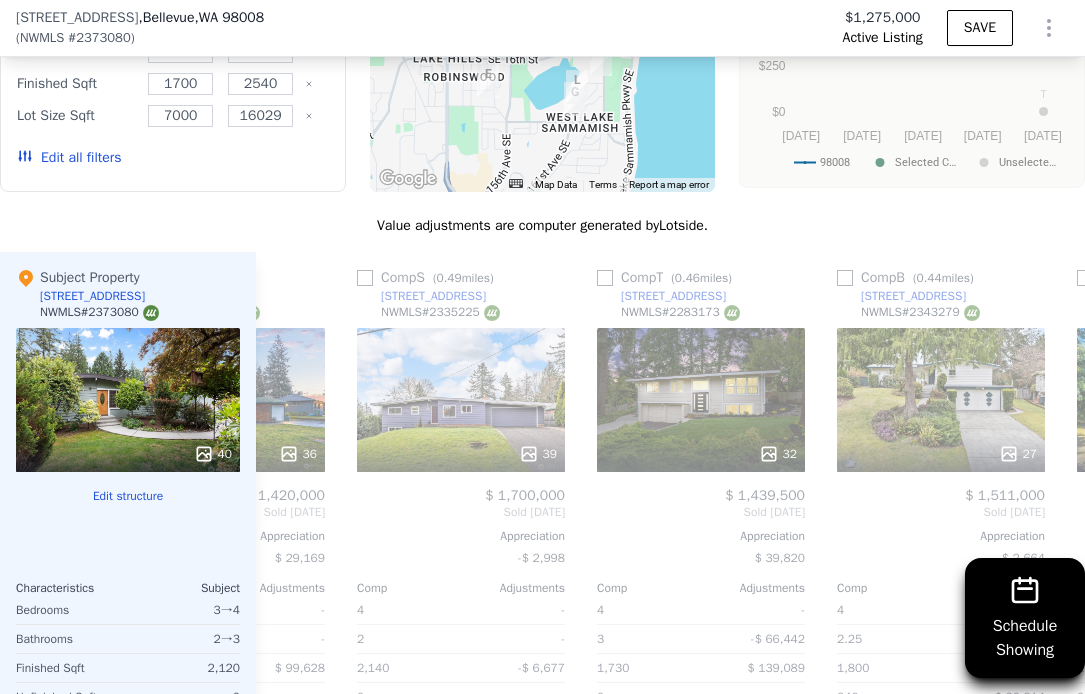 scroll, scrollTop: 0, scrollLeft: 350, axis: horizontal 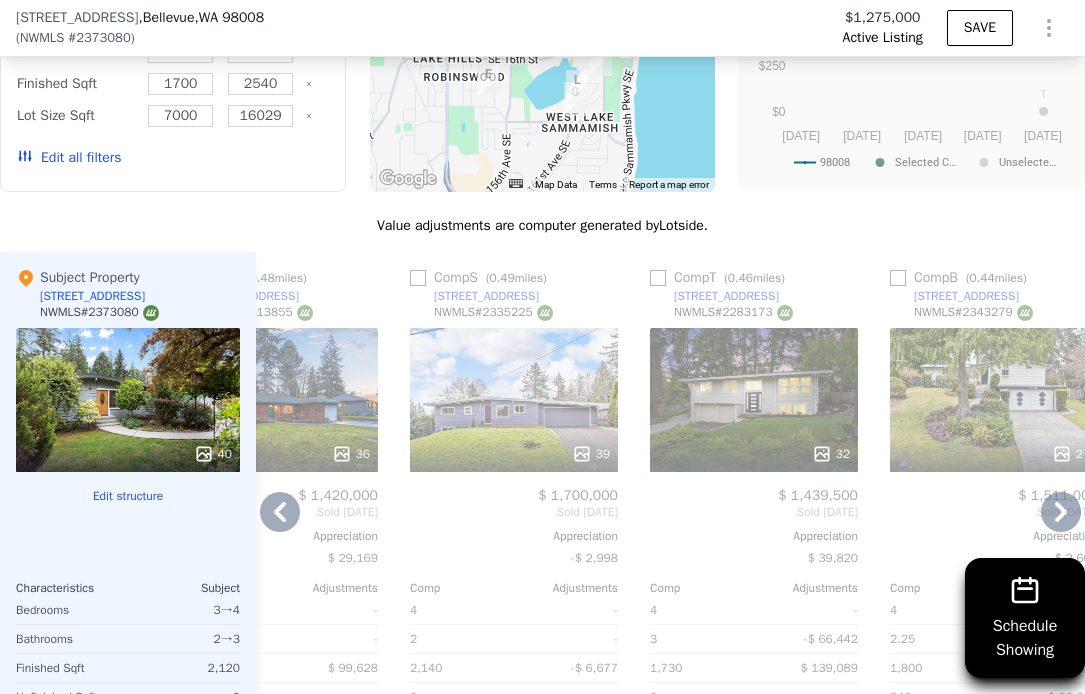 click on "[STREET_ADDRESS]" at bounding box center (474, 296) 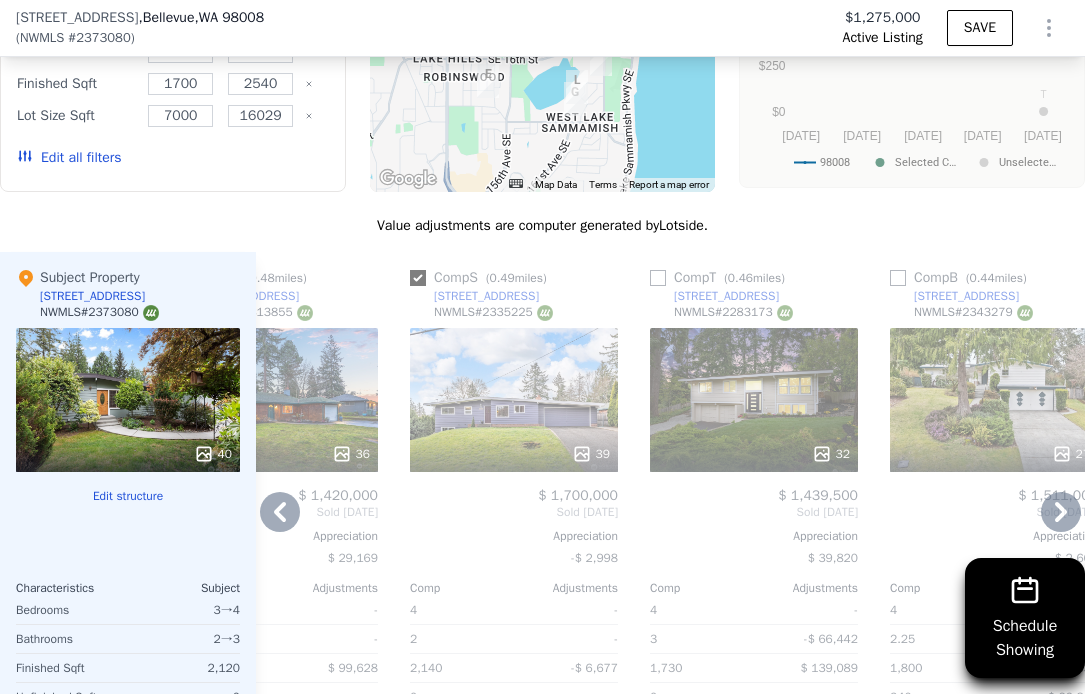 checkbox on "true" 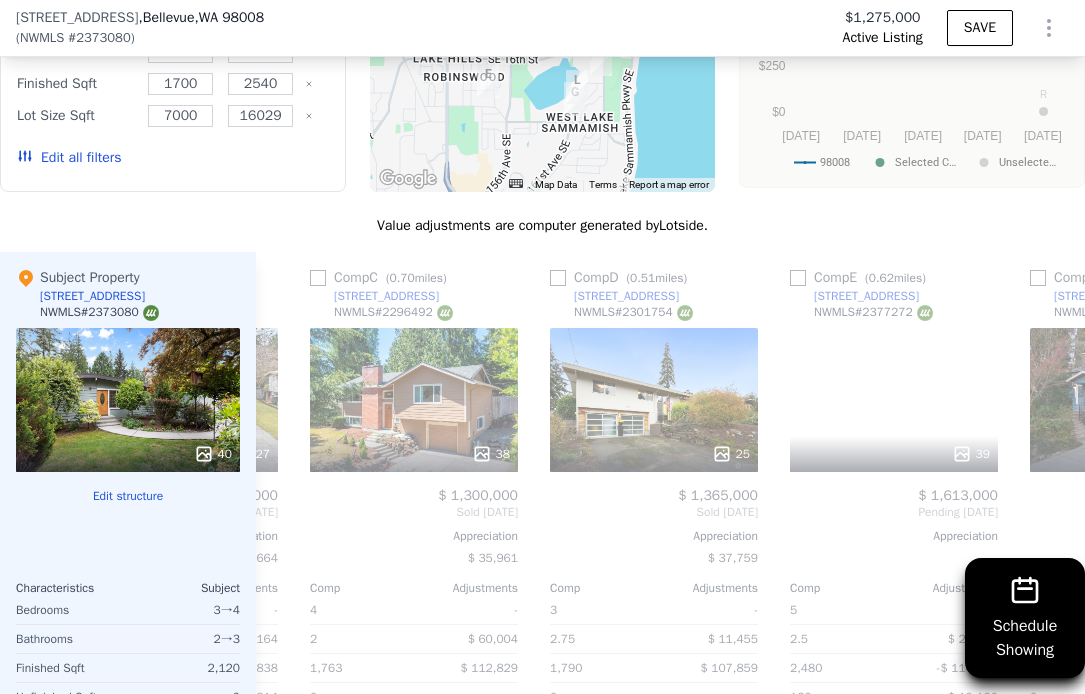 scroll, scrollTop: 0, scrollLeft: 691, axis: horizontal 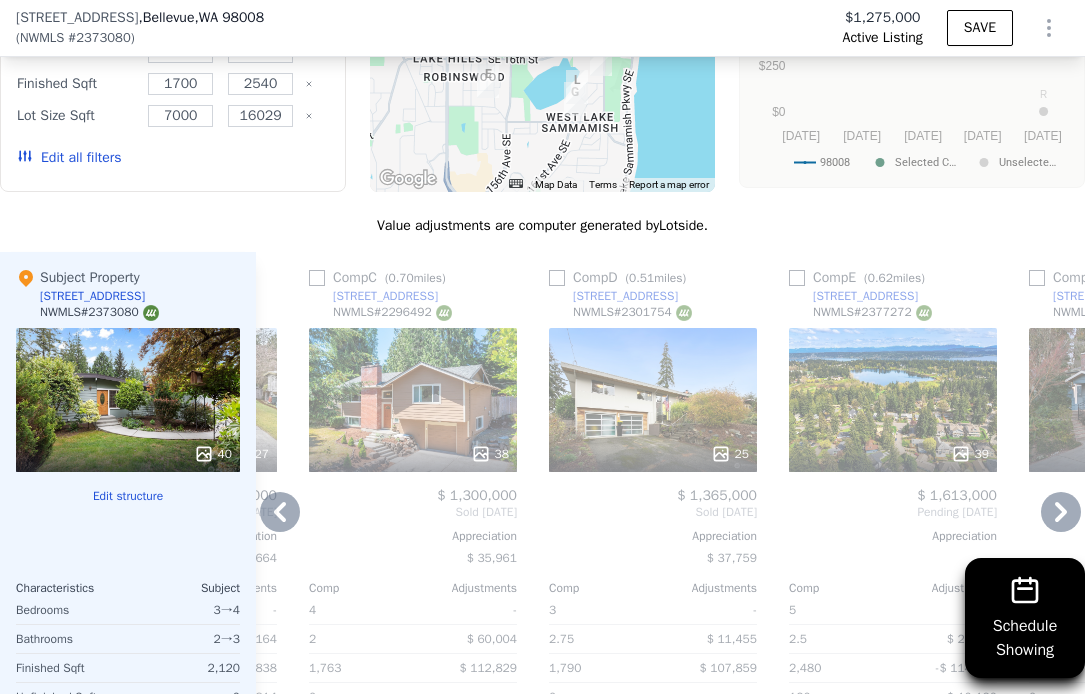 click on "25" at bounding box center (653, 400) 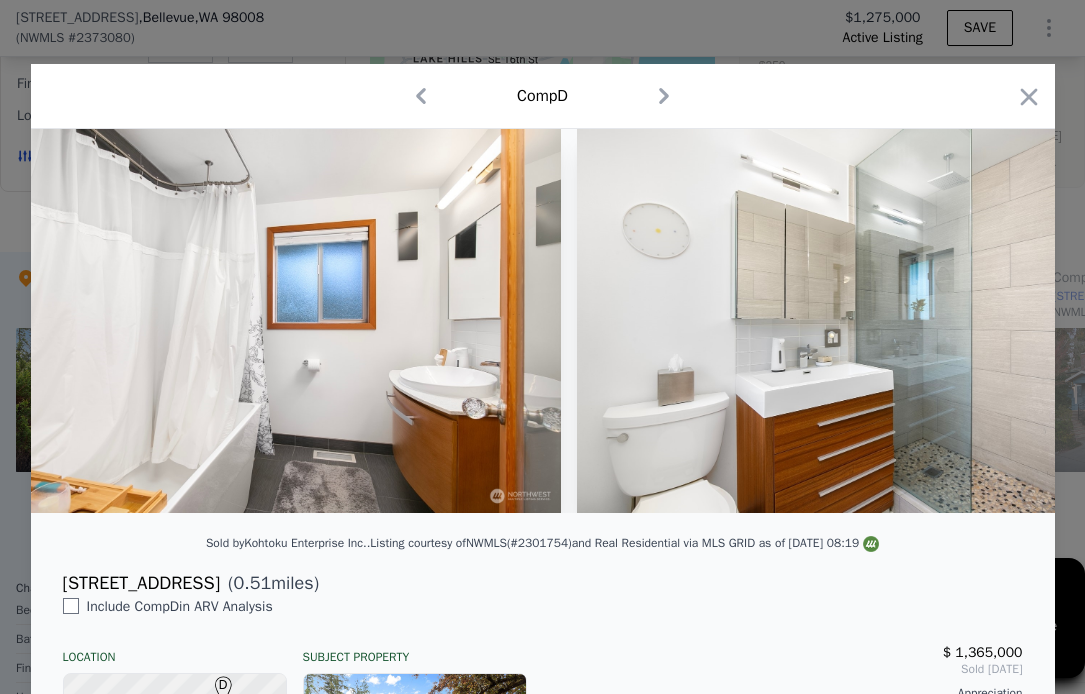 scroll, scrollTop: 0, scrollLeft: 10836, axis: horizontal 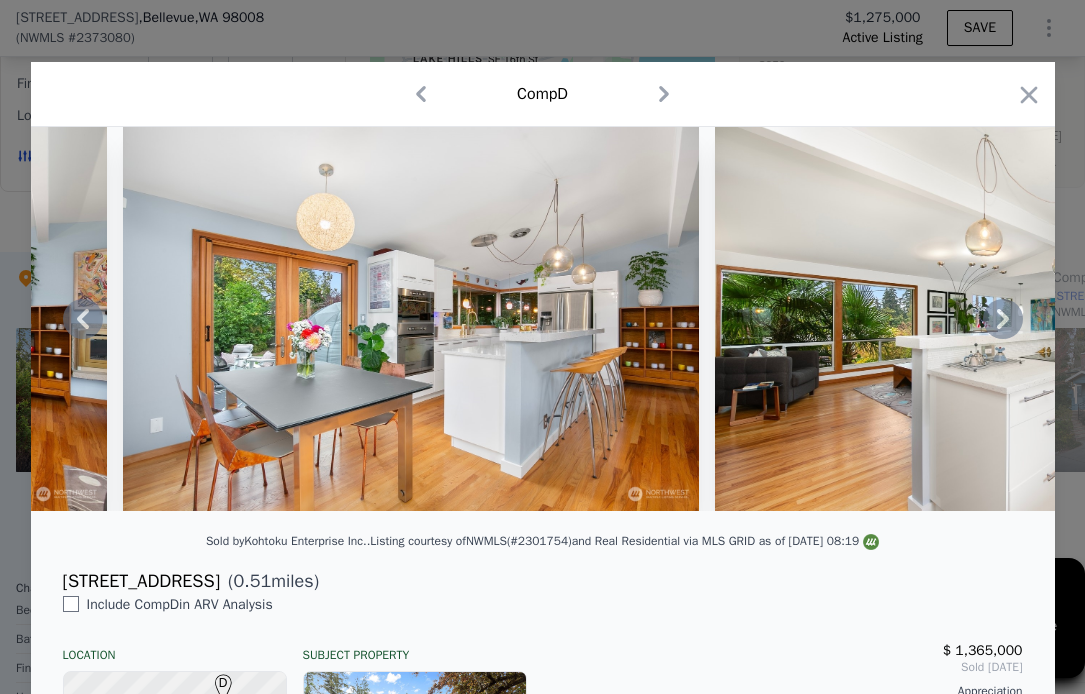 click at bounding box center (1003, 319) 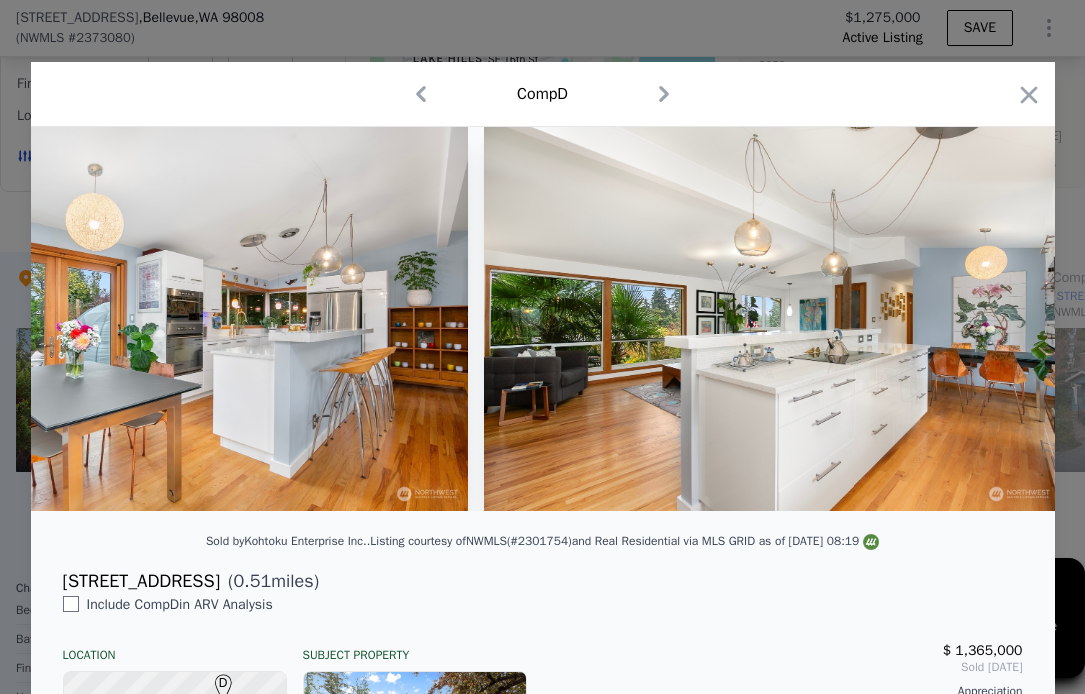 scroll, scrollTop: 0, scrollLeft: 4893, axis: horizontal 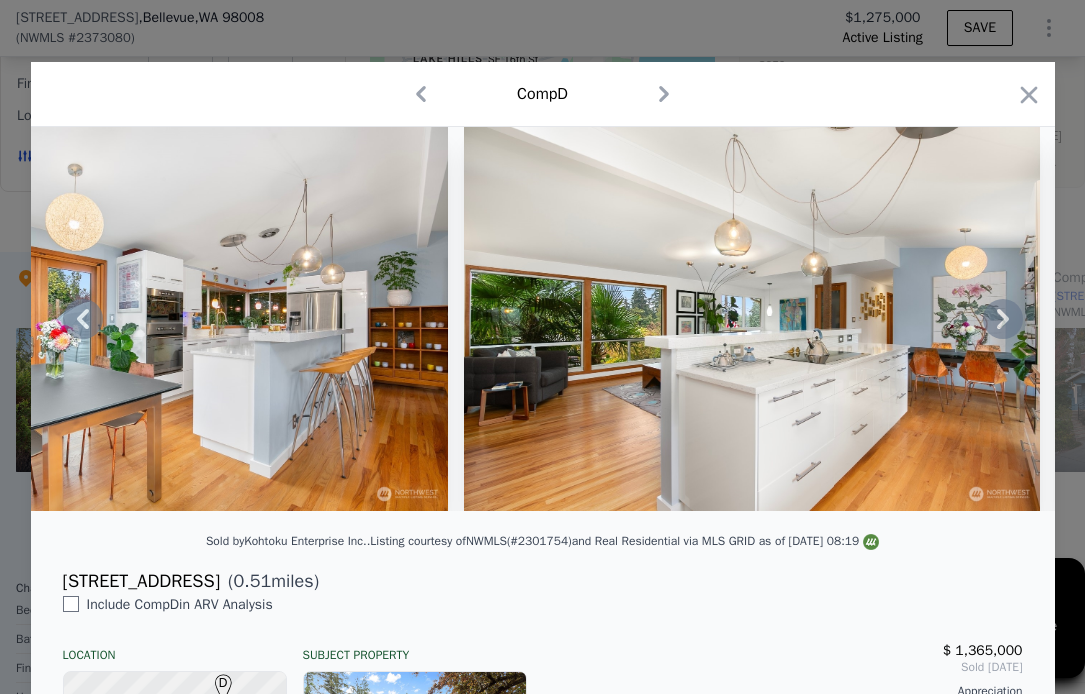 click at bounding box center [752, 319] 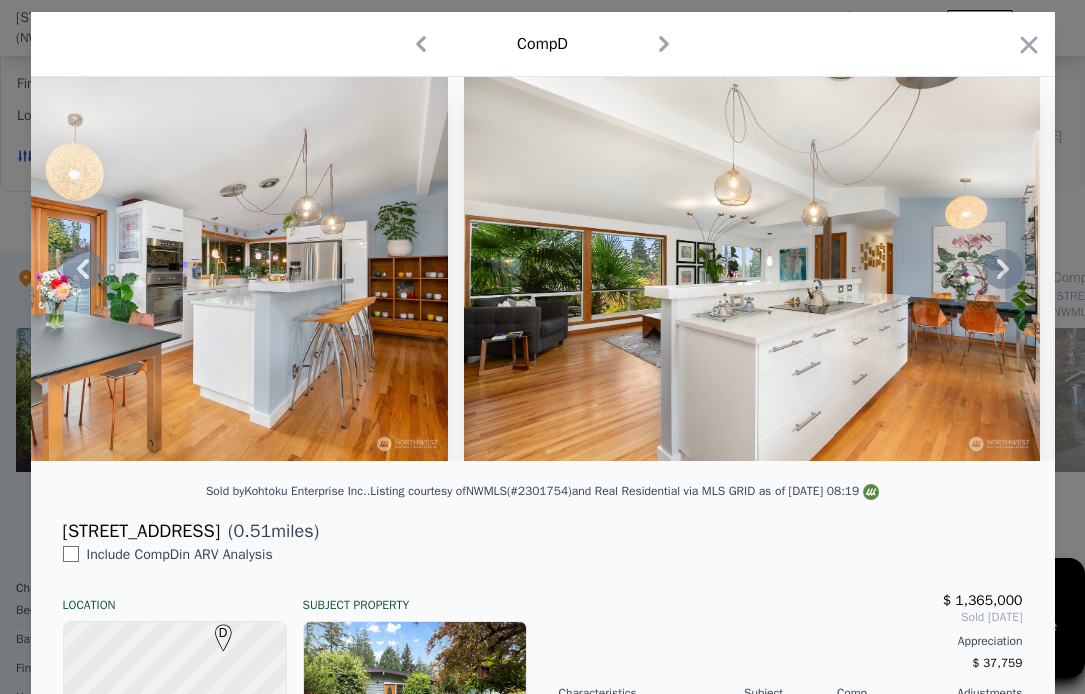 scroll, scrollTop: 120, scrollLeft: 0, axis: vertical 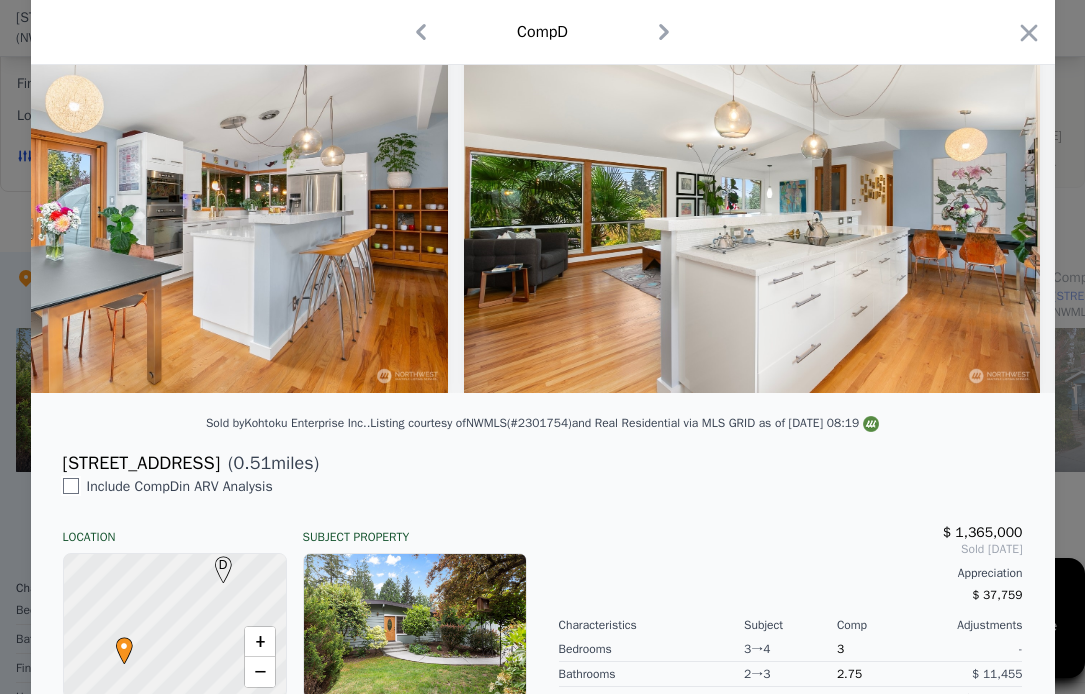 click at bounding box center (71, 486) 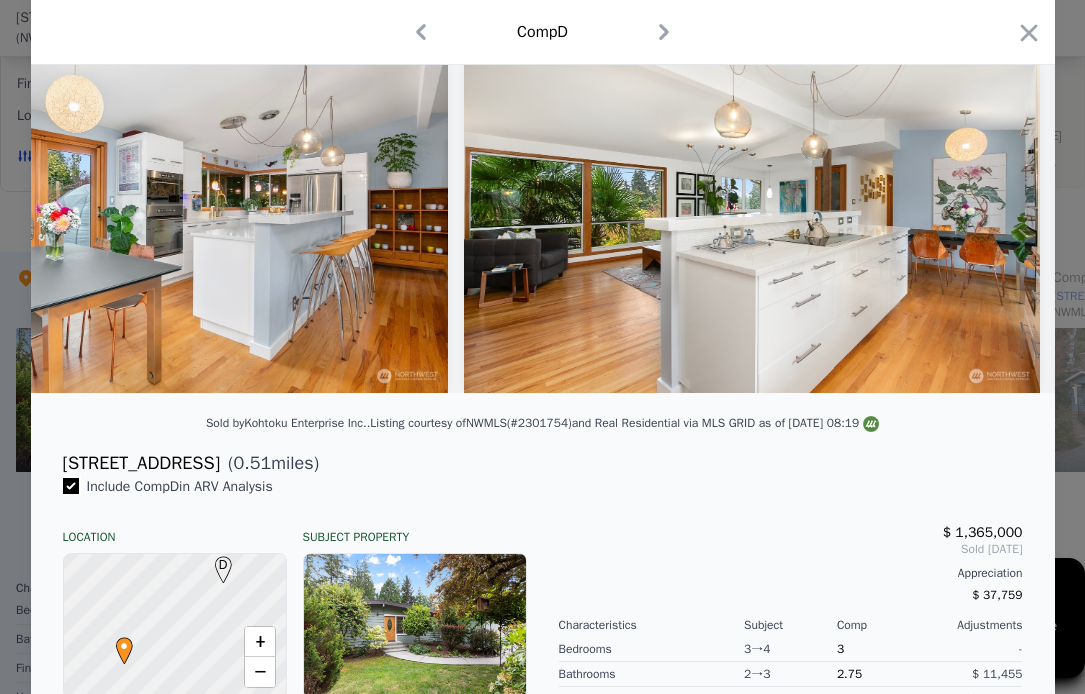 checkbox on "true" 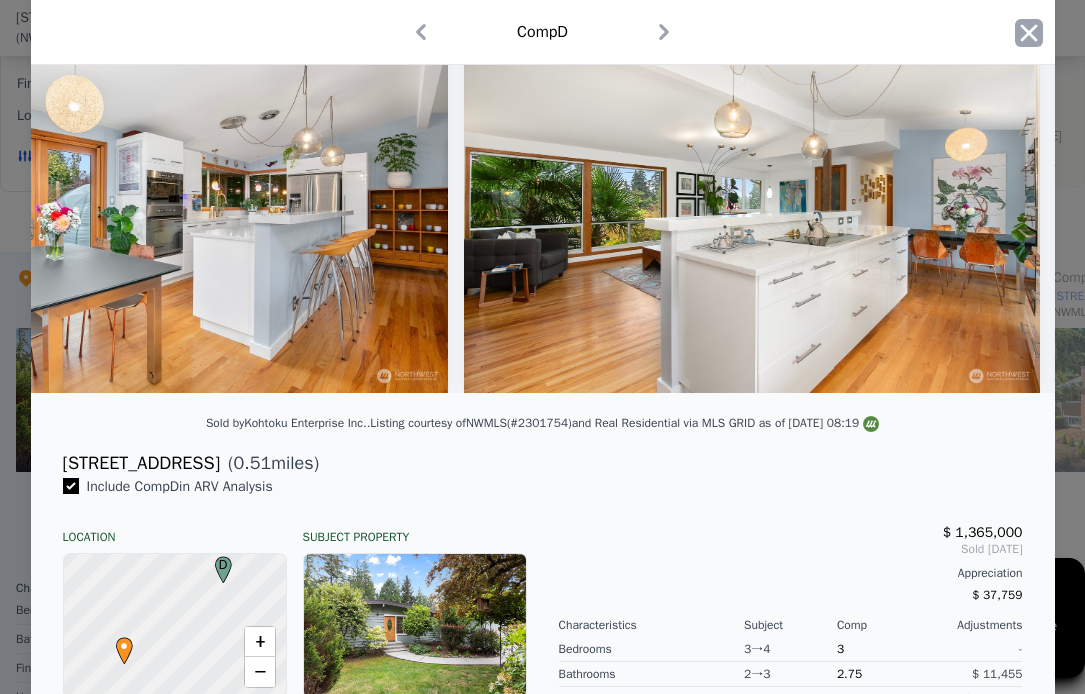 click 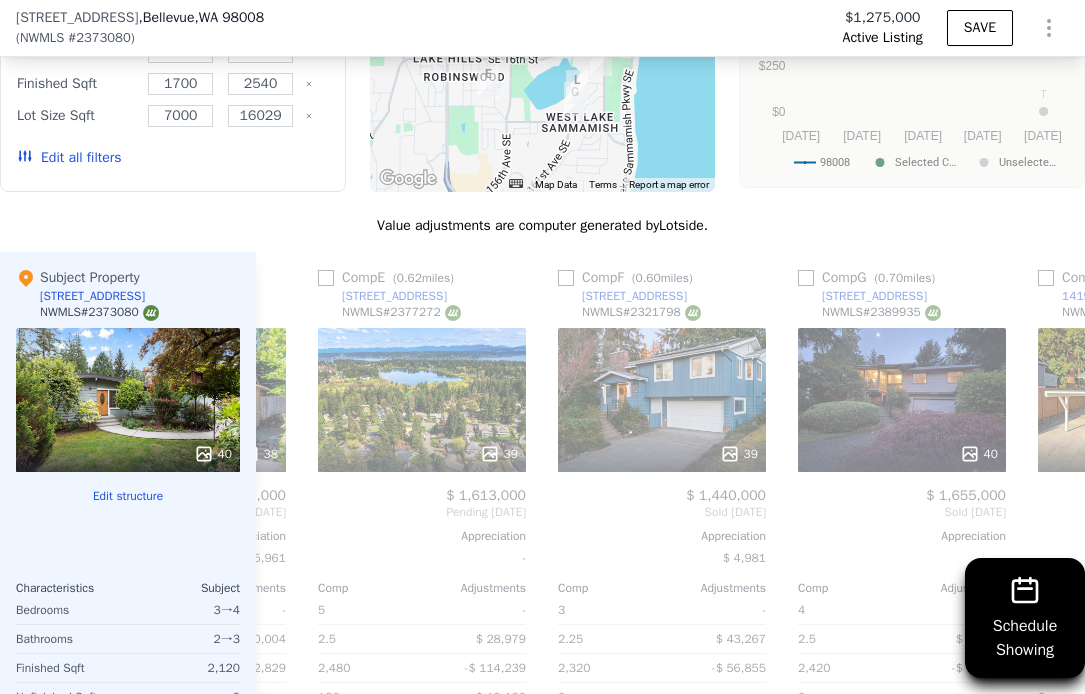scroll, scrollTop: 0, scrollLeft: 1705, axis: horizontal 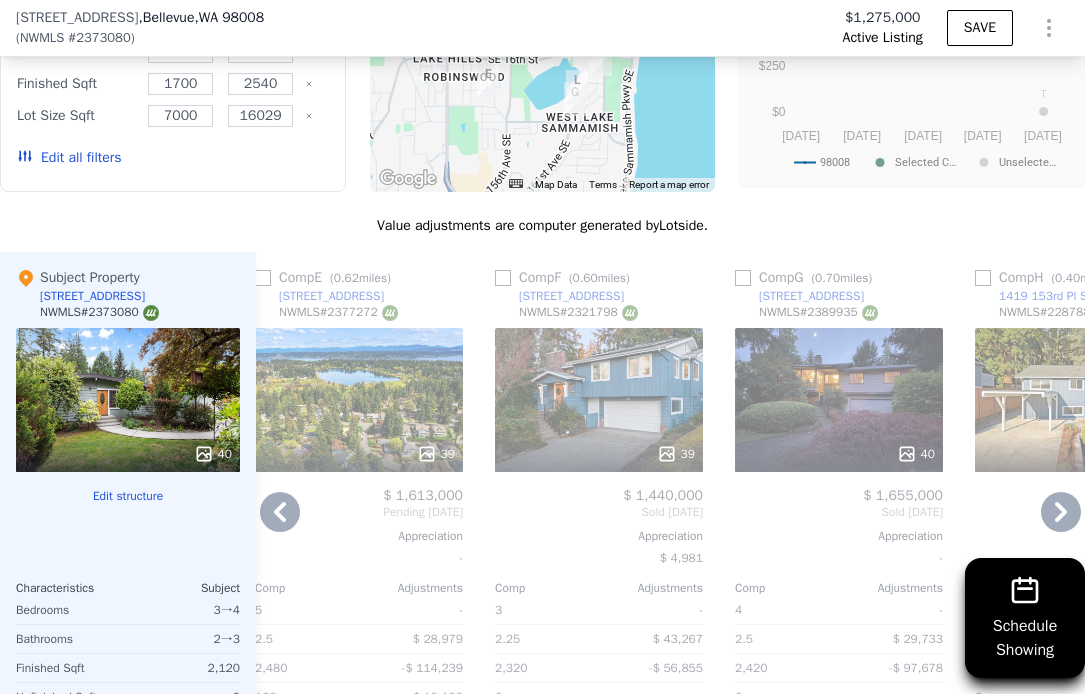 click on "39" at bounding box center (599, 400) 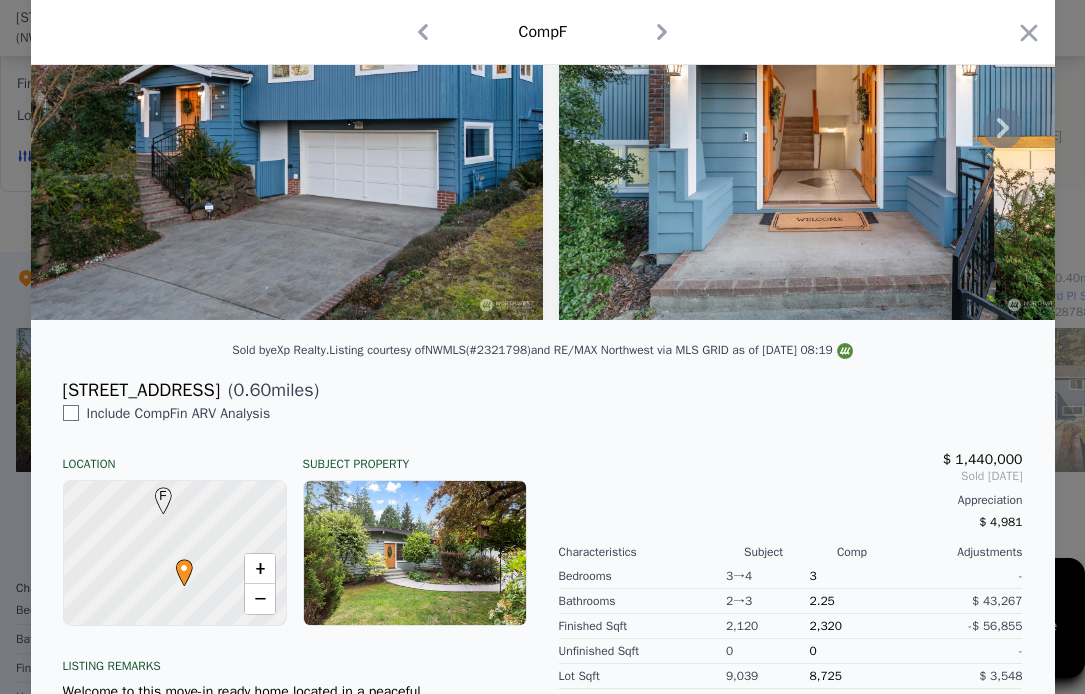 scroll, scrollTop: 33, scrollLeft: 0, axis: vertical 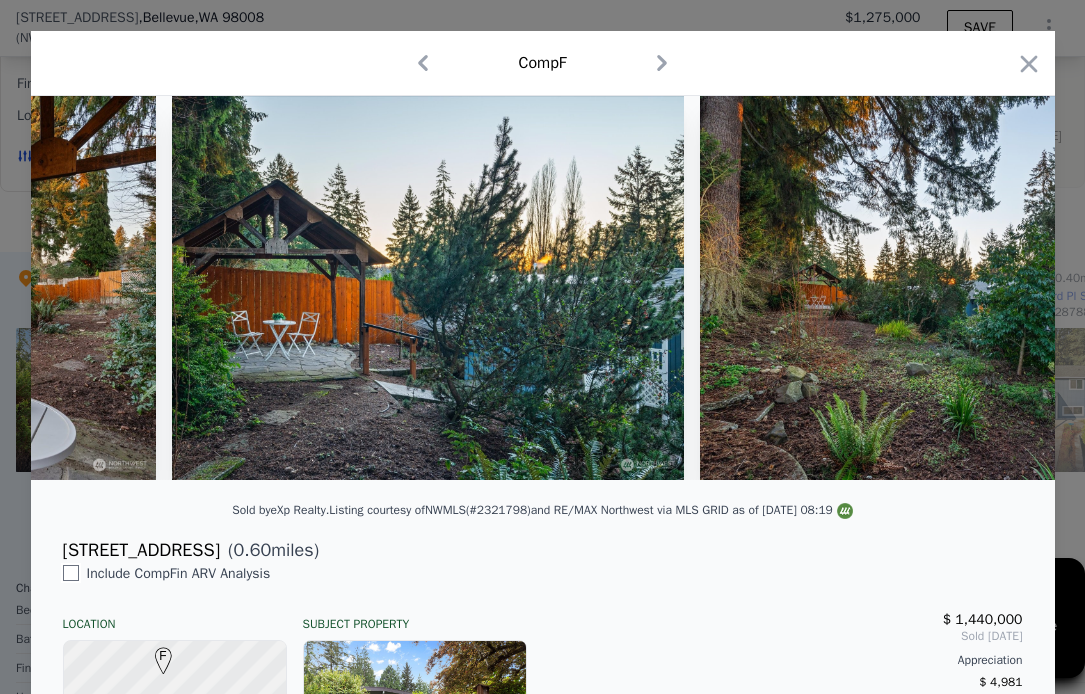 click at bounding box center [71, 573] 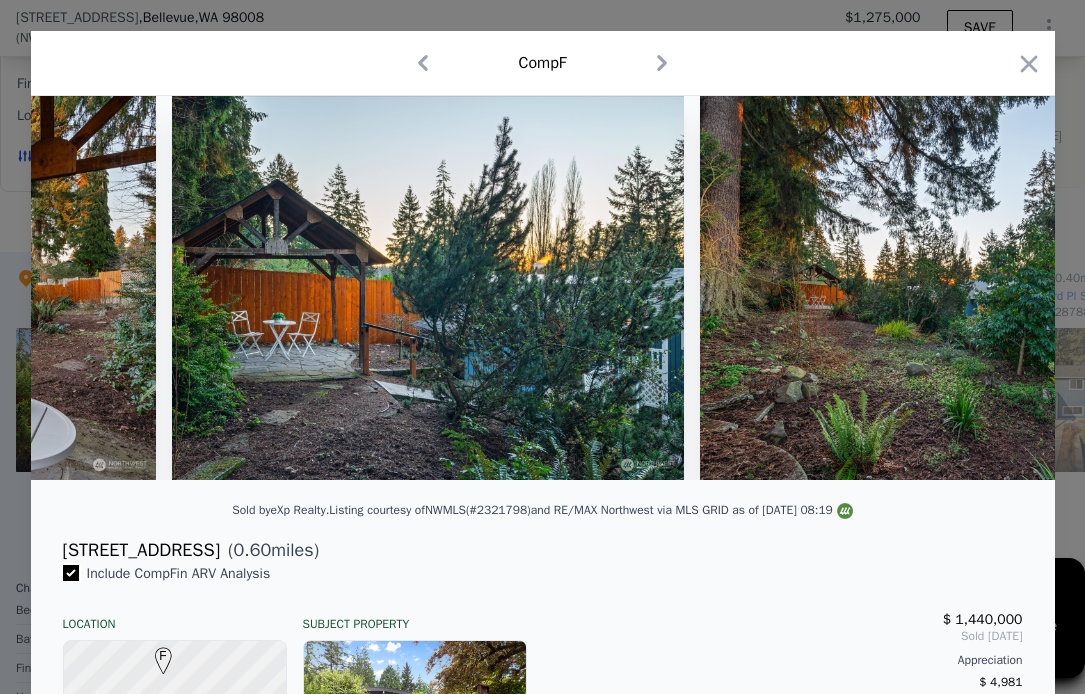 checkbox on "true" 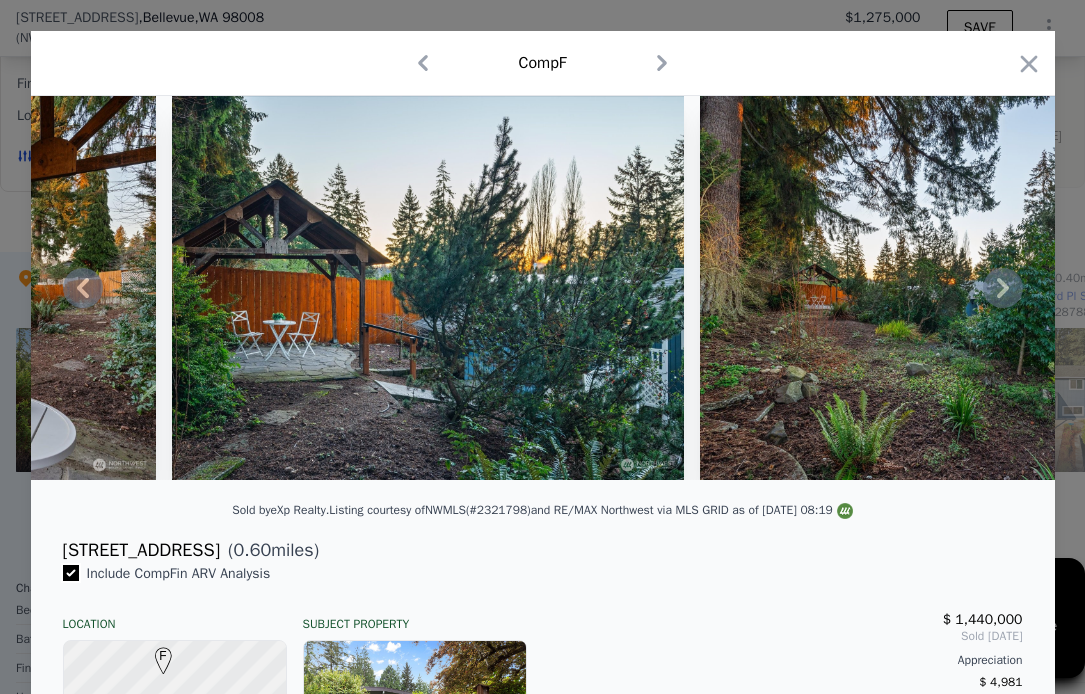 checkbox on "true" 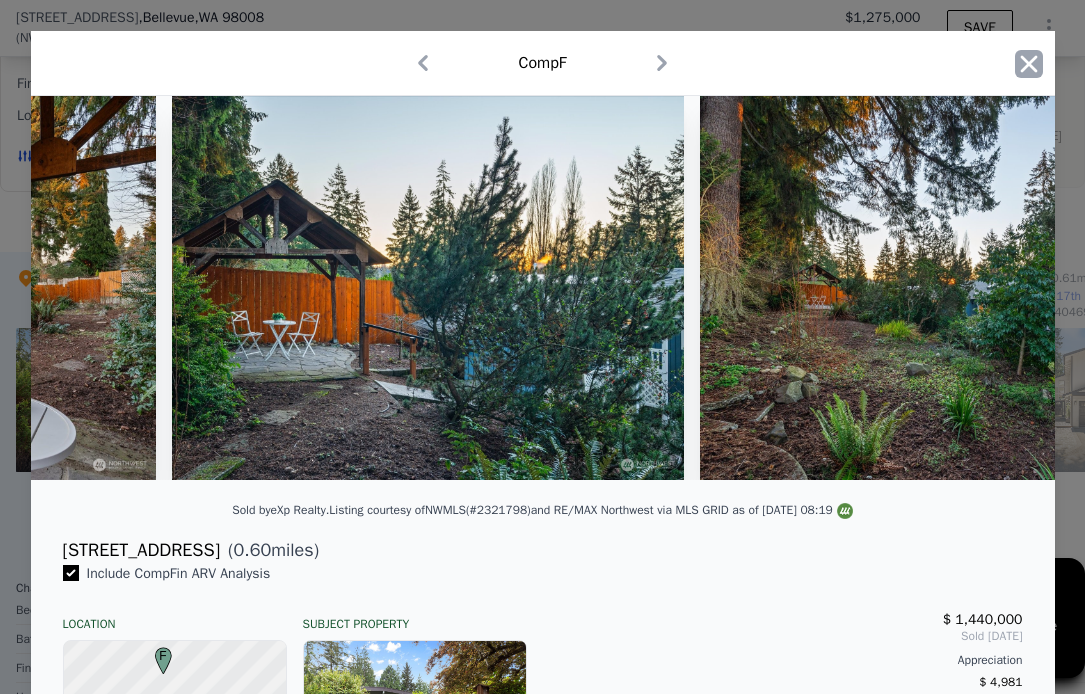 click 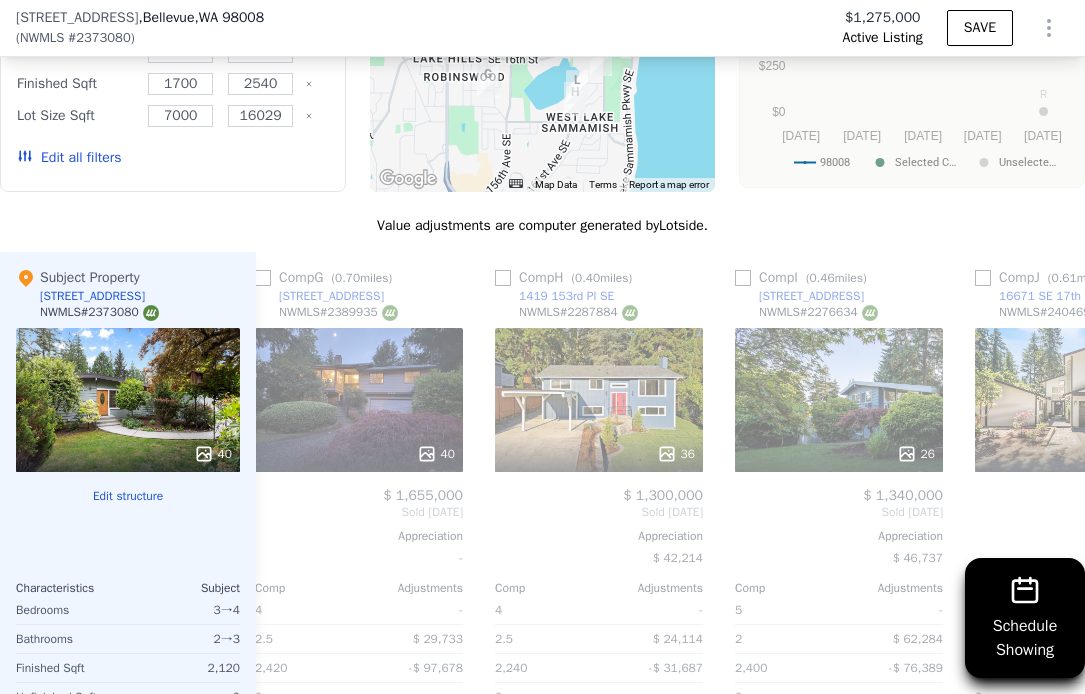 scroll, scrollTop: 0, scrollLeft: 0, axis: both 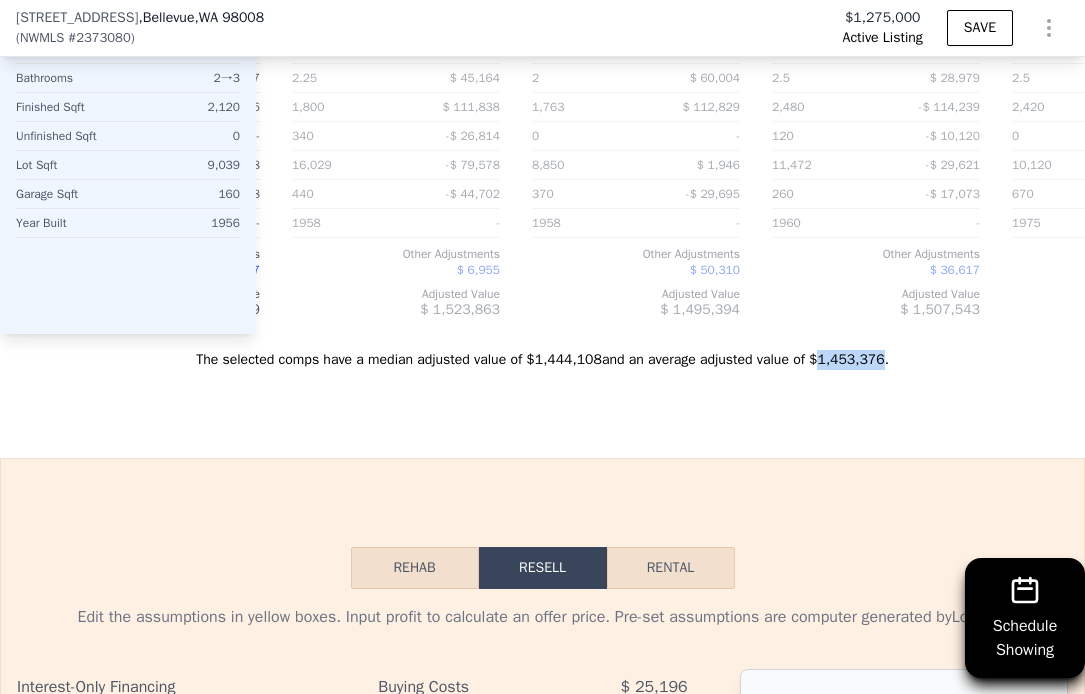 drag, startPoint x: 831, startPoint y: 360, endPoint x: 891, endPoint y: 362, distance: 60.033325 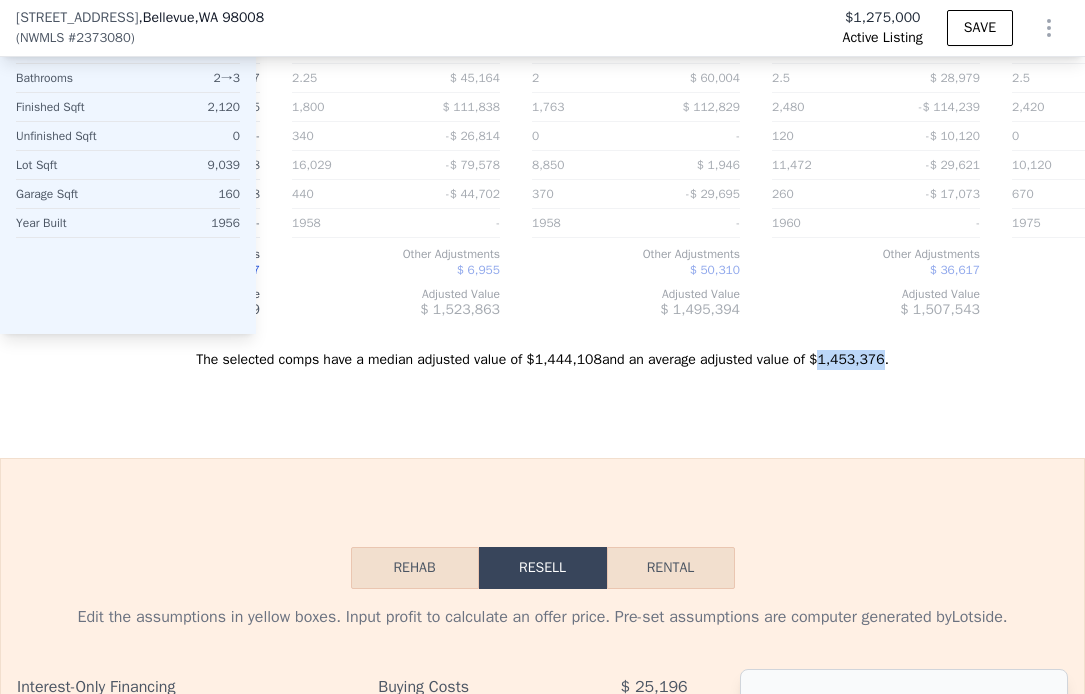 click on "Search an address or region" at bounding box center [204, -2593] 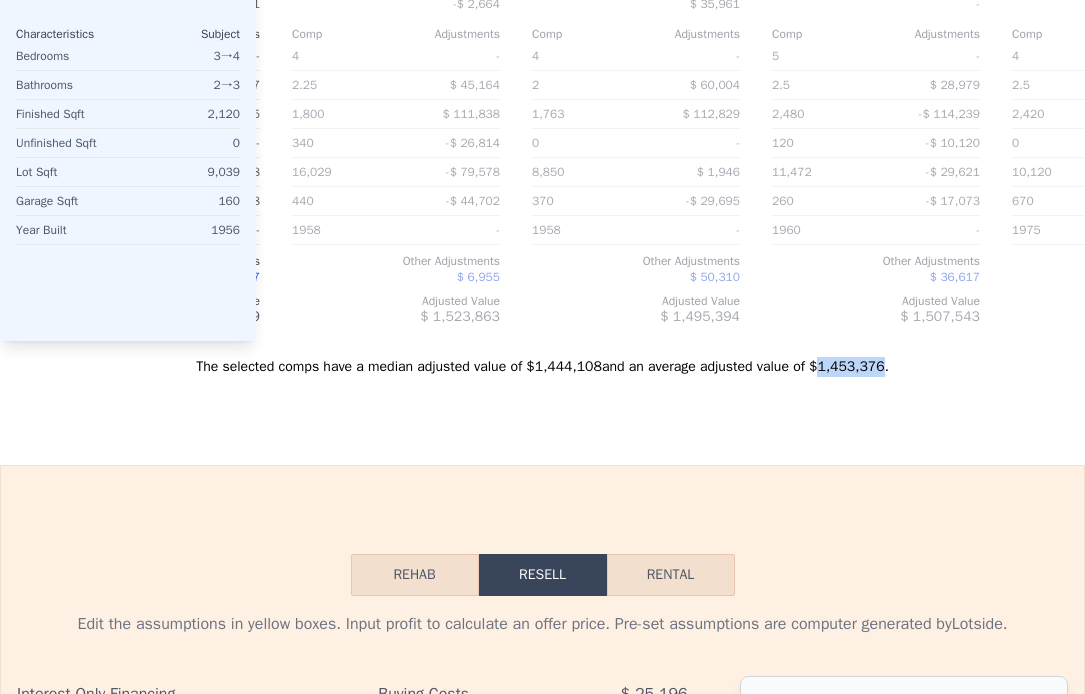 scroll, scrollTop: 0, scrollLeft: 0, axis: both 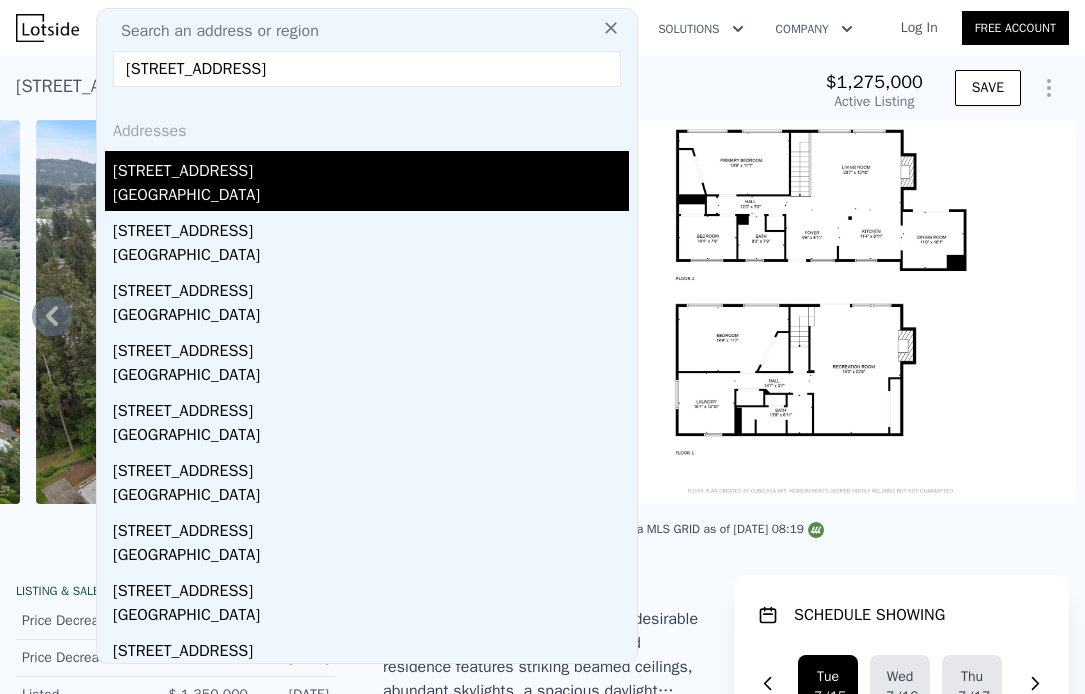 type on "1952 26th Avenue E, Seattle, WA 98112" 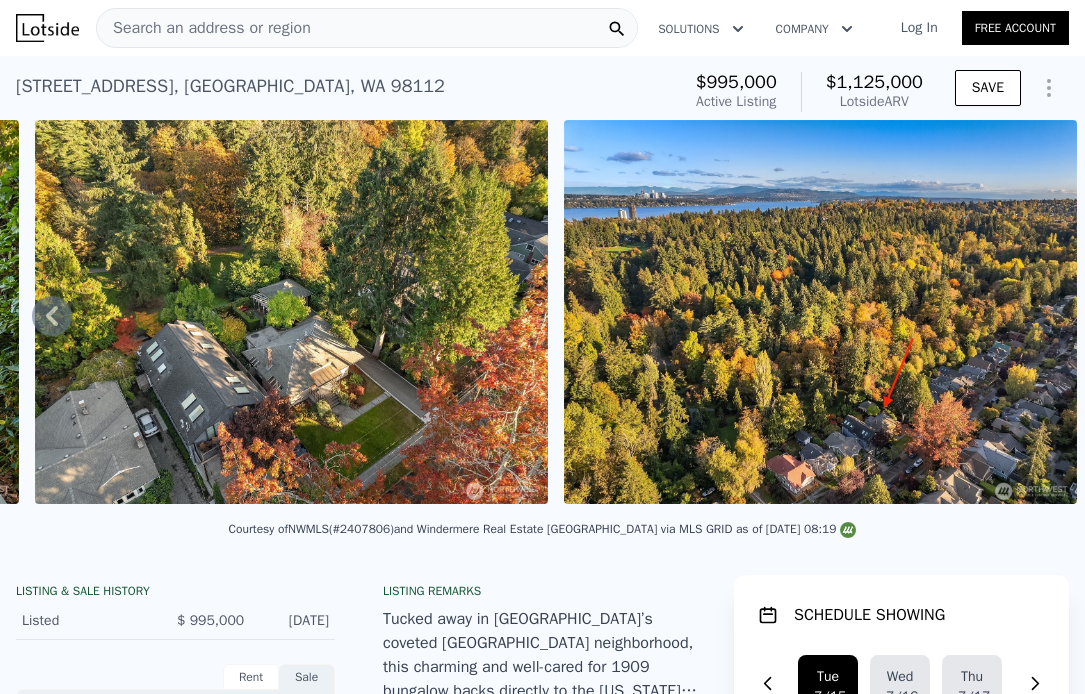 scroll, scrollTop: 0, scrollLeft: 11727, axis: horizontal 